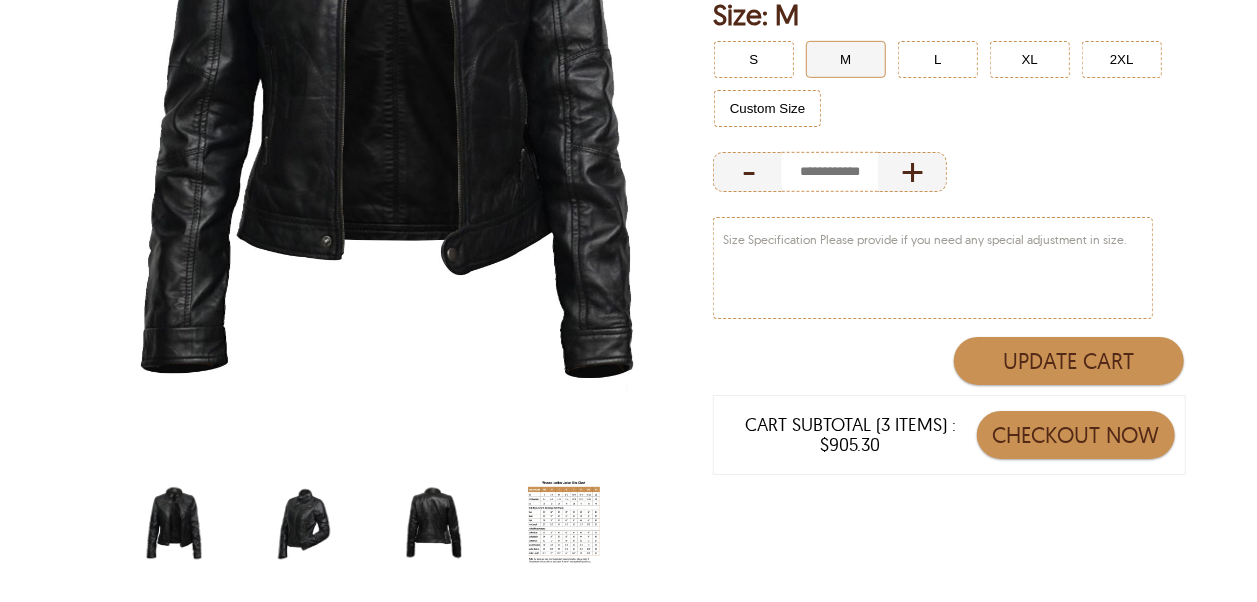 scroll, scrollTop: 600, scrollLeft: 0, axis: vertical 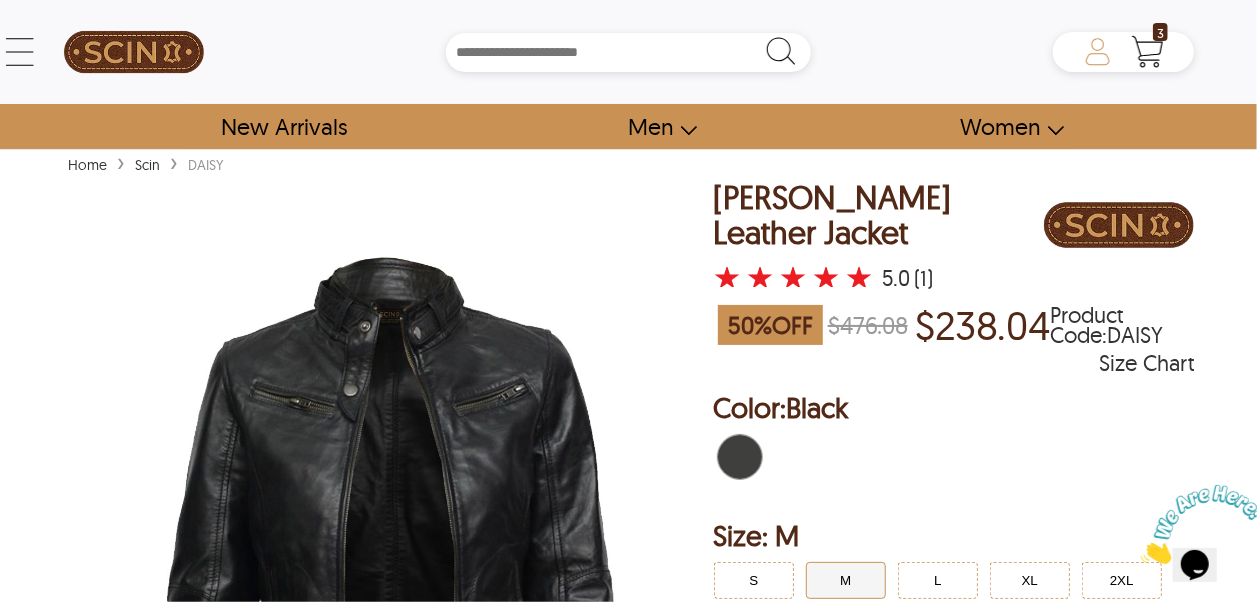 drag, startPoint x: 1159, startPoint y: 38, endPoint x: 1106, endPoint y: 58, distance: 56.648037 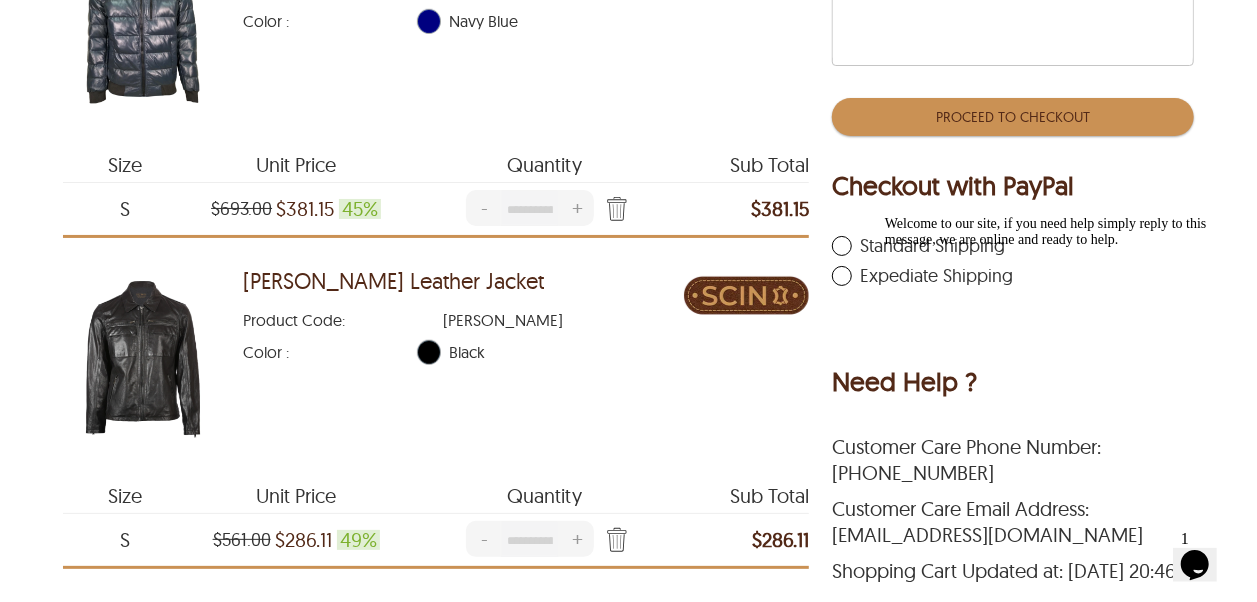 scroll, scrollTop: 900, scrollLeft: 0, axis: vertical 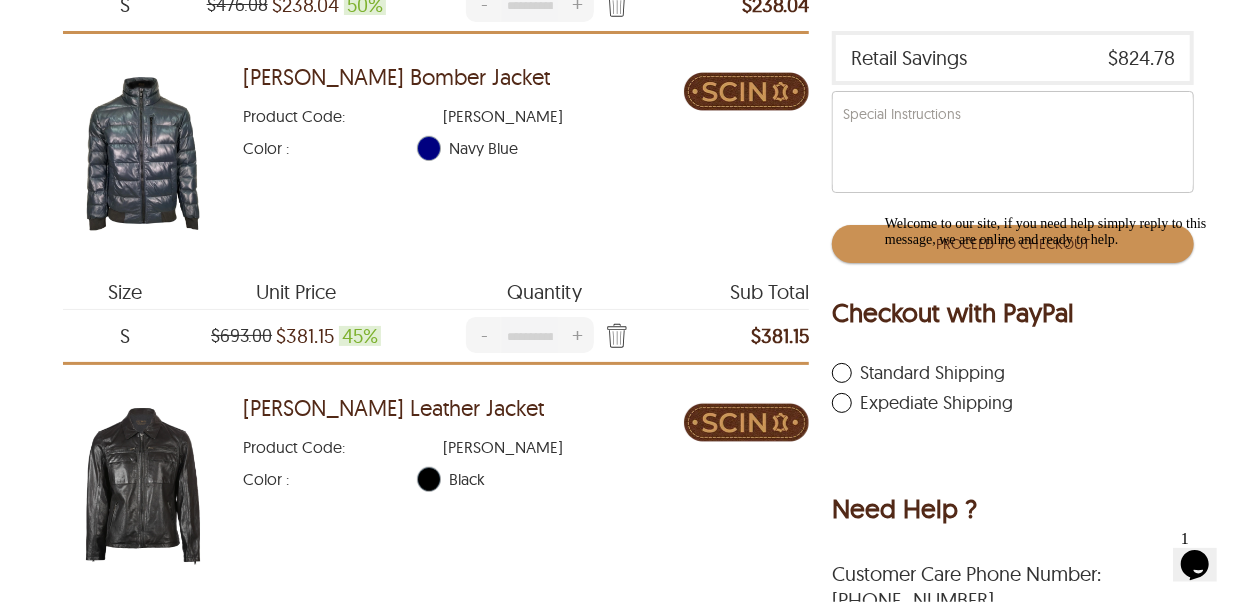 click on "Welcome to our site, if you need help simply reply to this message, we are online and ready to help." at bounding box center (1064, 231) 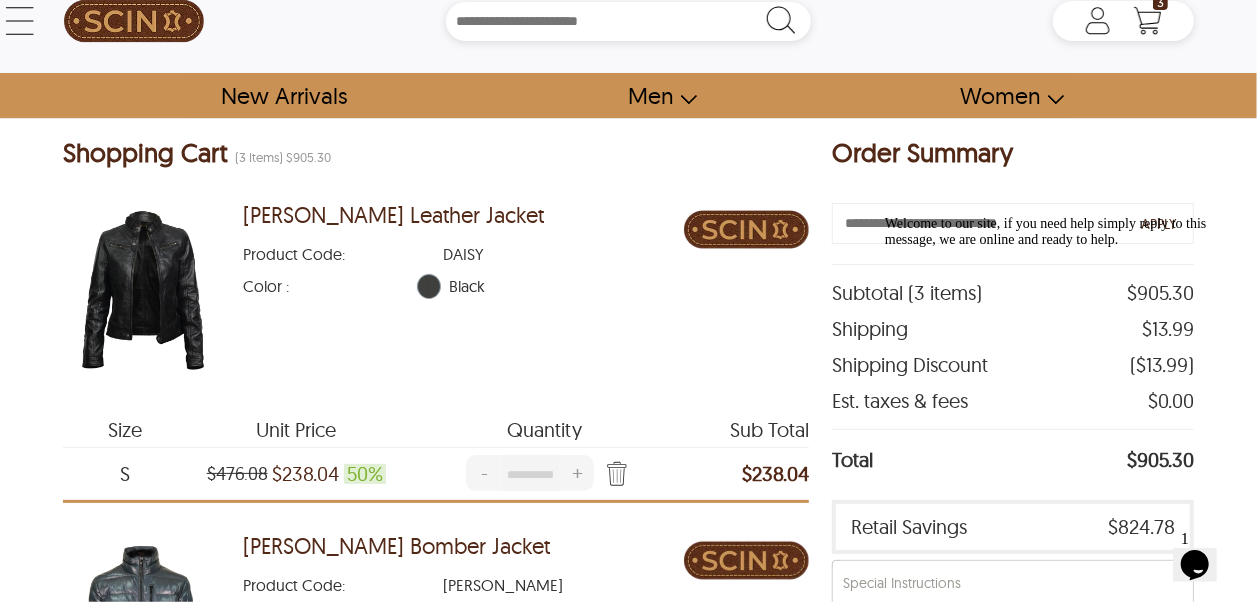 scroll, scrollTop: 0, scrollLeft: 0, axis: both 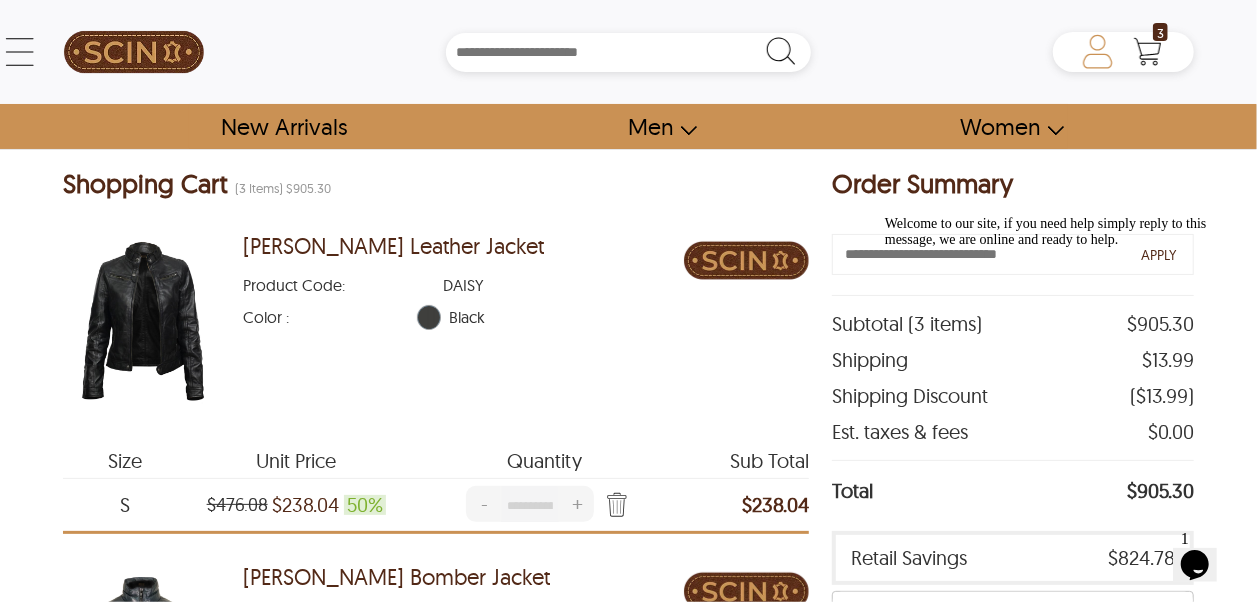click 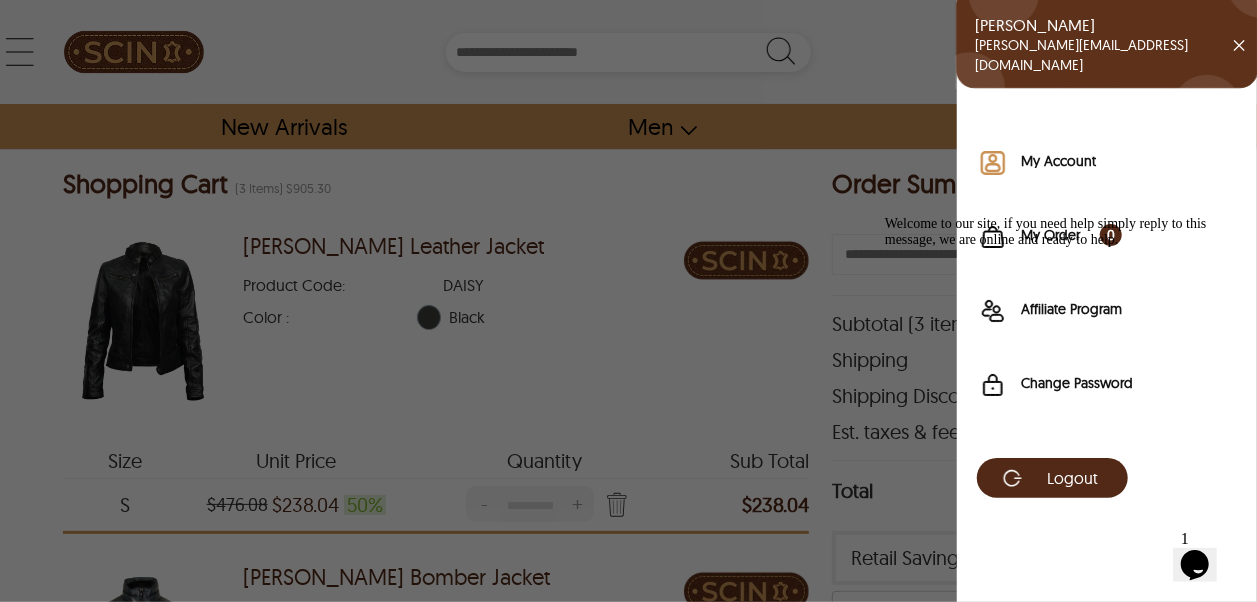 click on "My Account" at bounding box center (1129, 161) 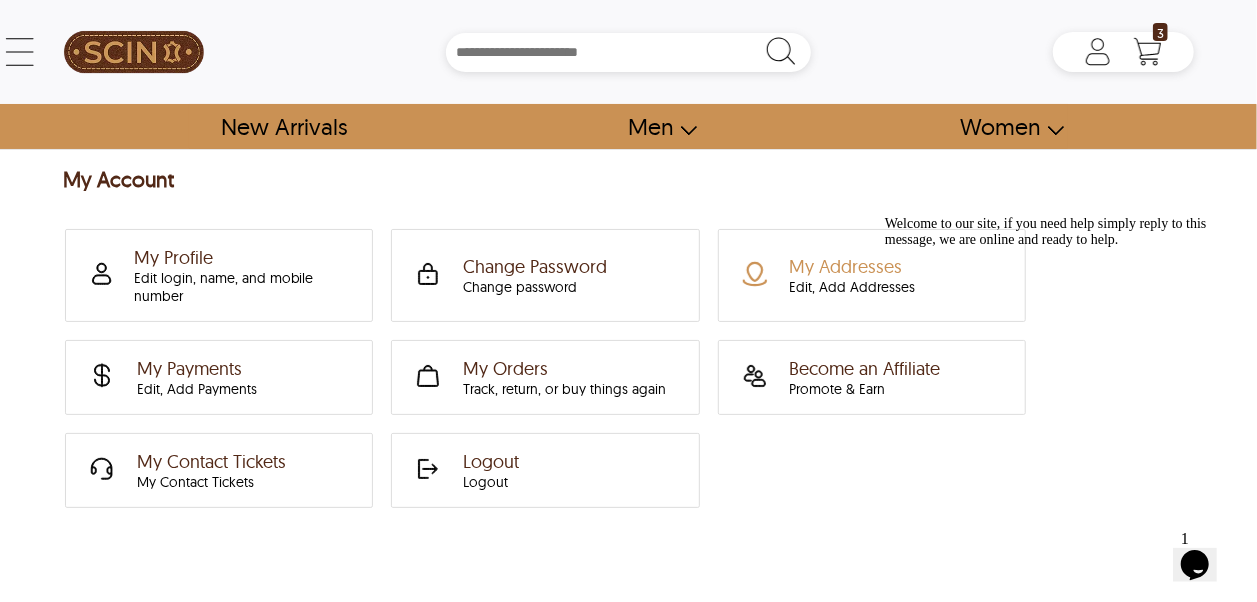 click on "Edit, Add Addresses" at bounding box center [853, 287] 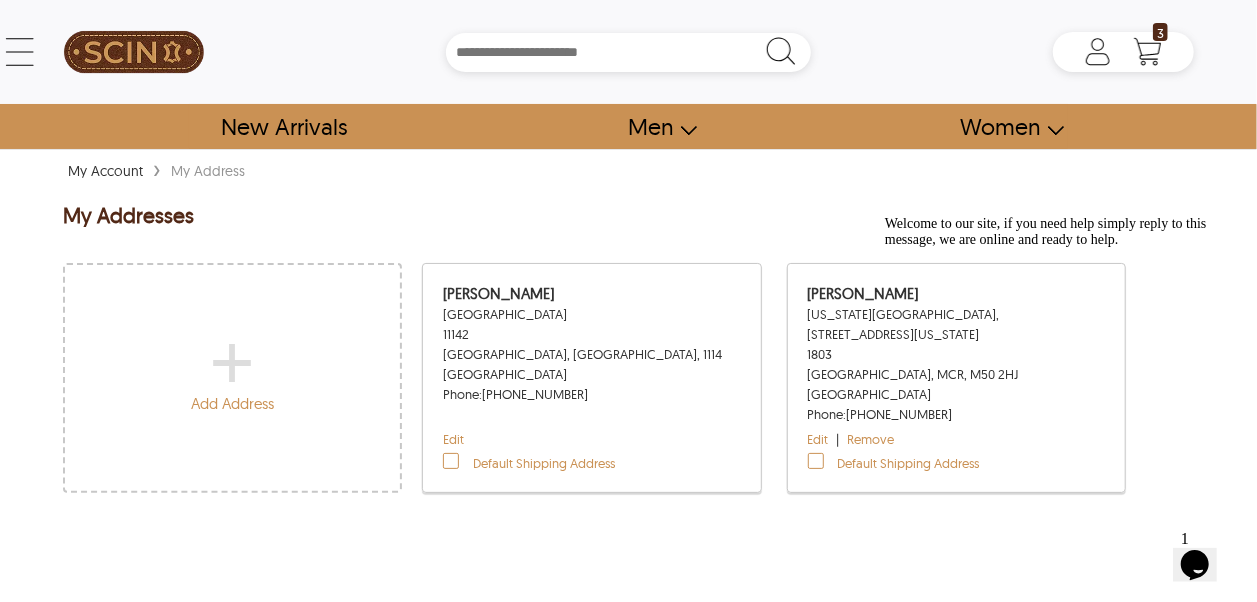 click on "+" at bounding box center [232, 359] 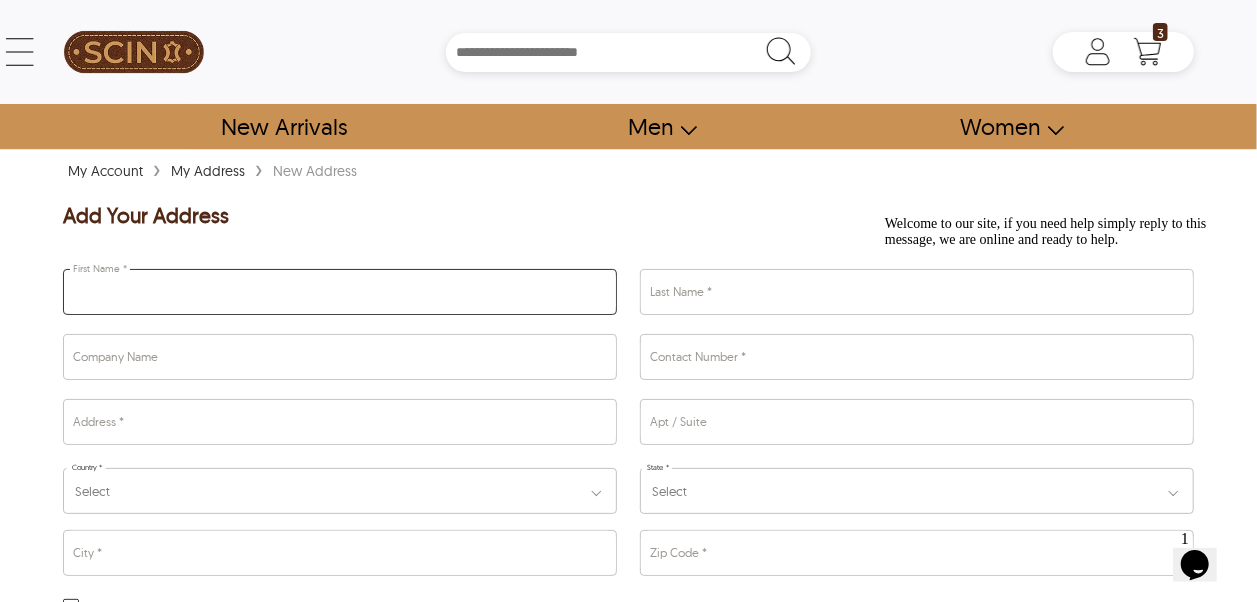 click at bounding box center (340, 292) 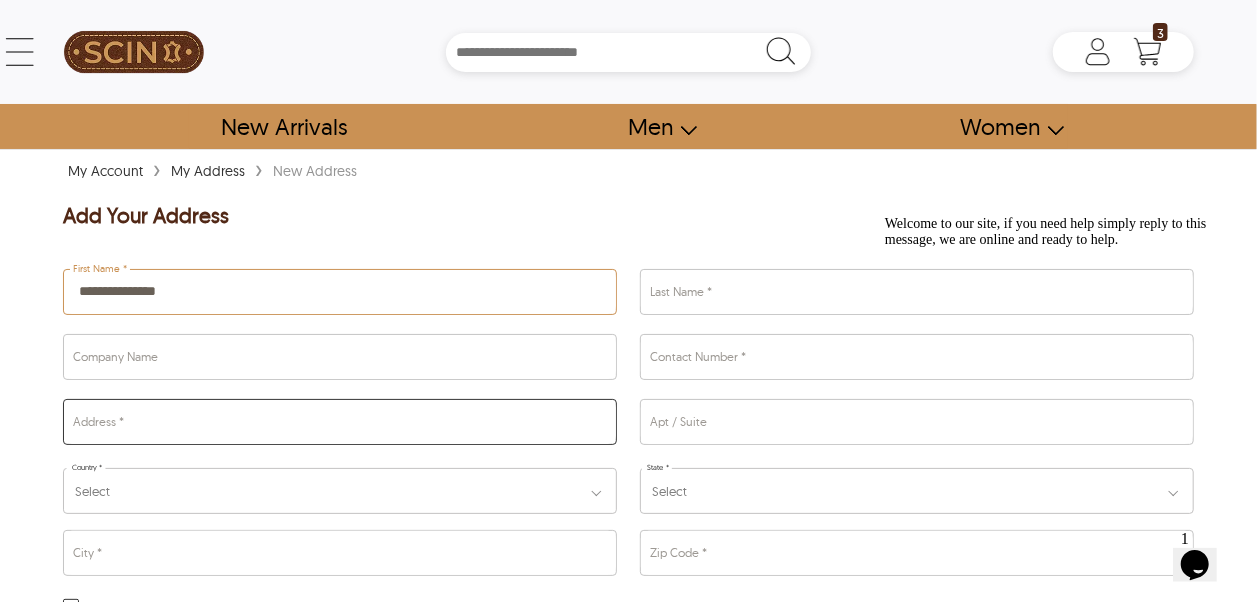 type on "**********" 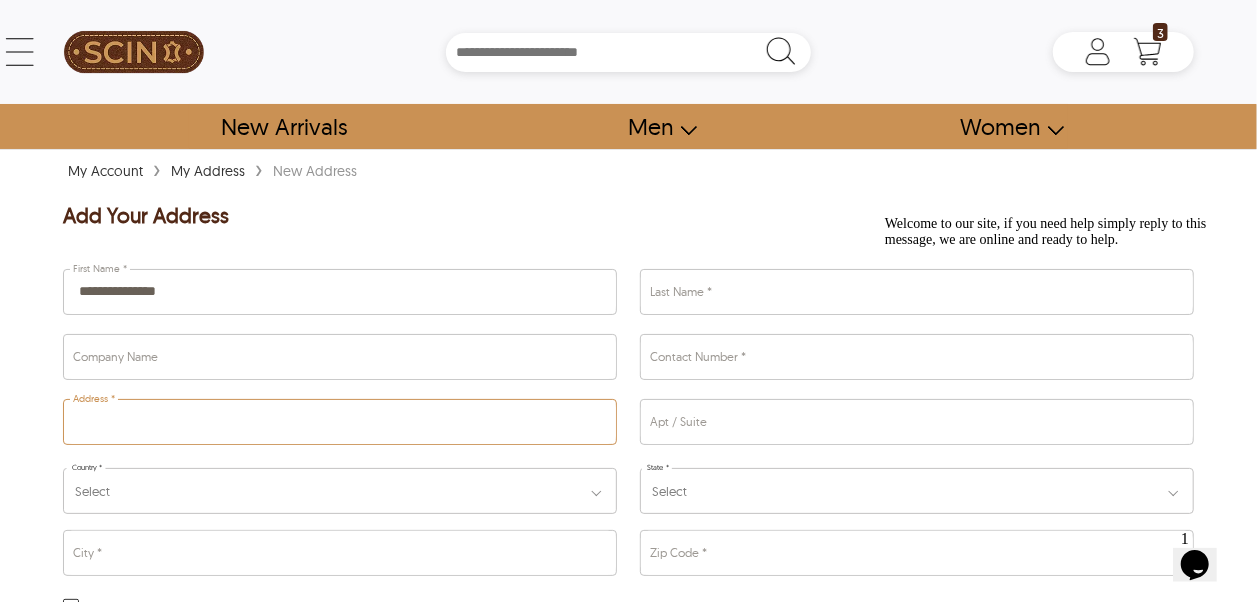 click at bounding box center (340, 422) 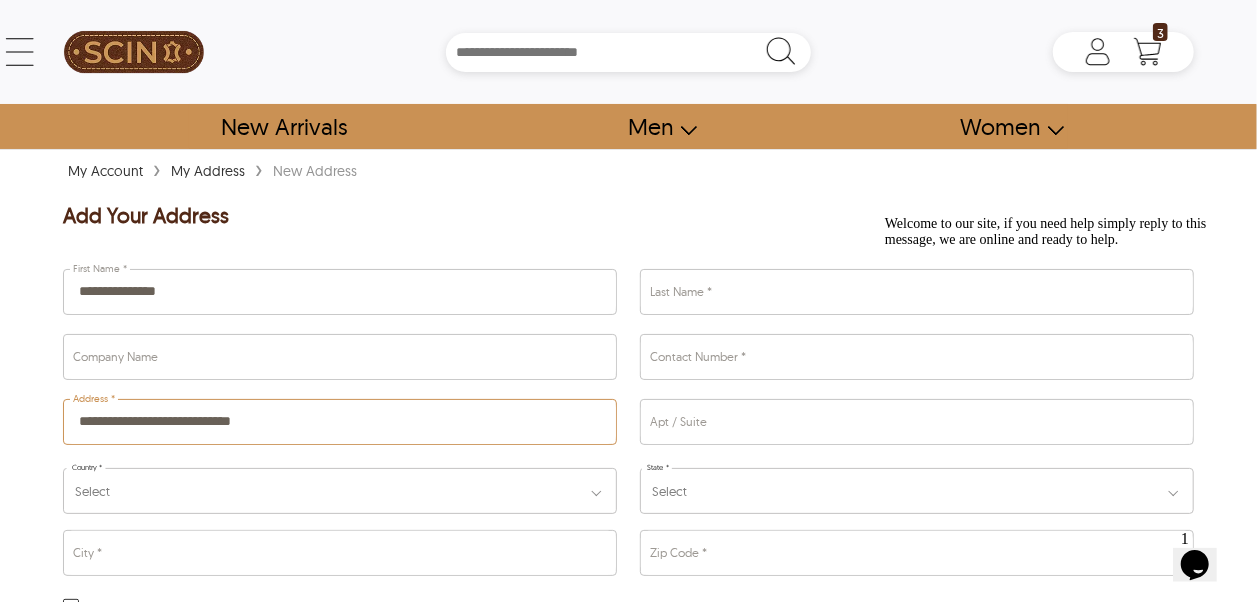 type on "**********" 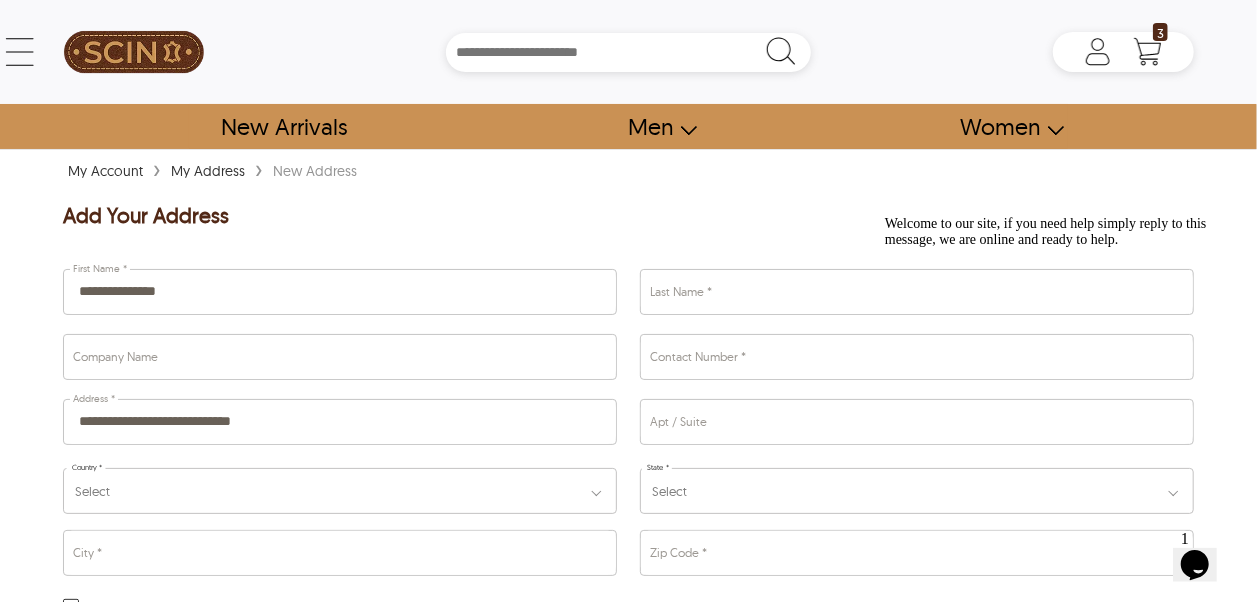 click on "Select" at bounding box center (340, 491) 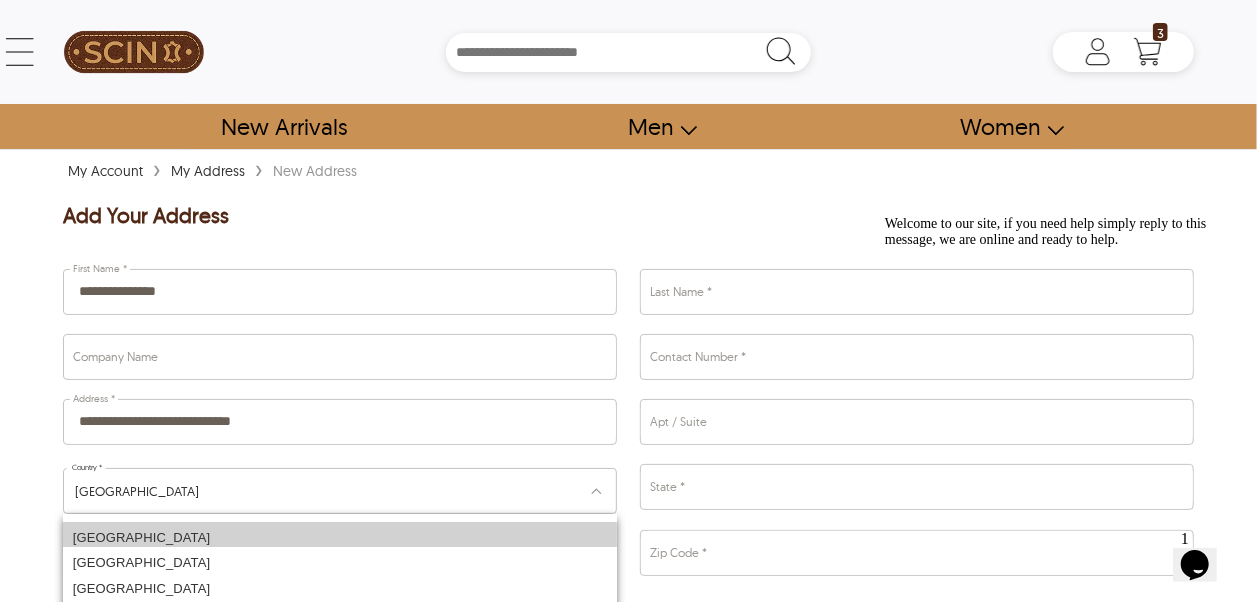 click on "[GEOGRAPHIC_DATA]" at bounding box center [340, 535] 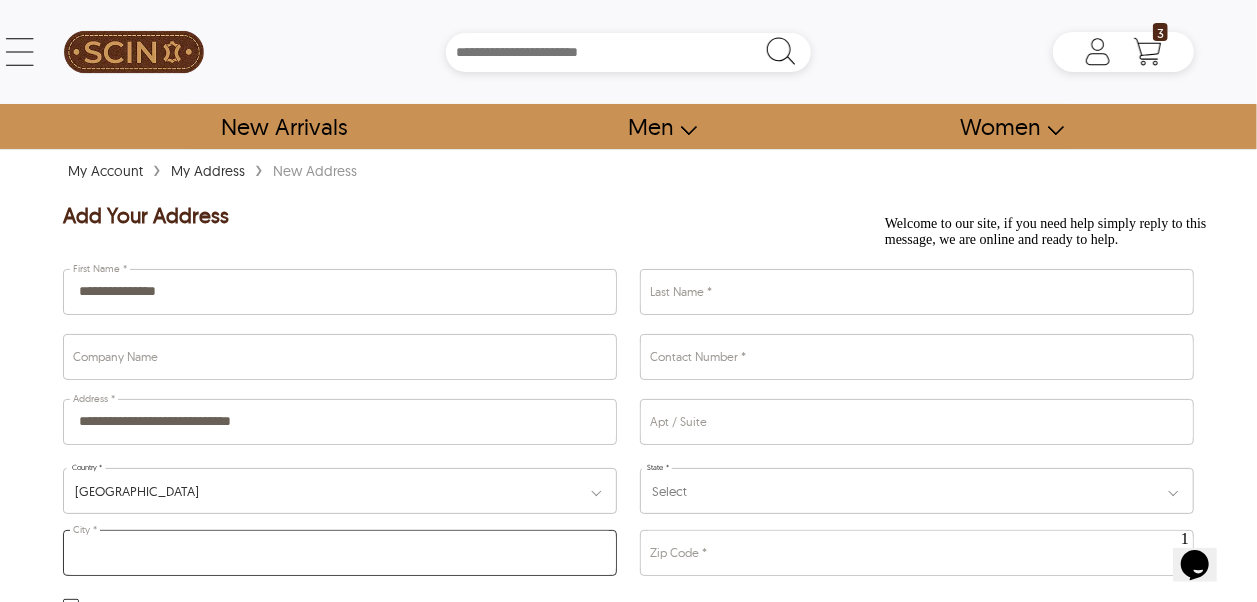 click at bounding box center [340, 553] 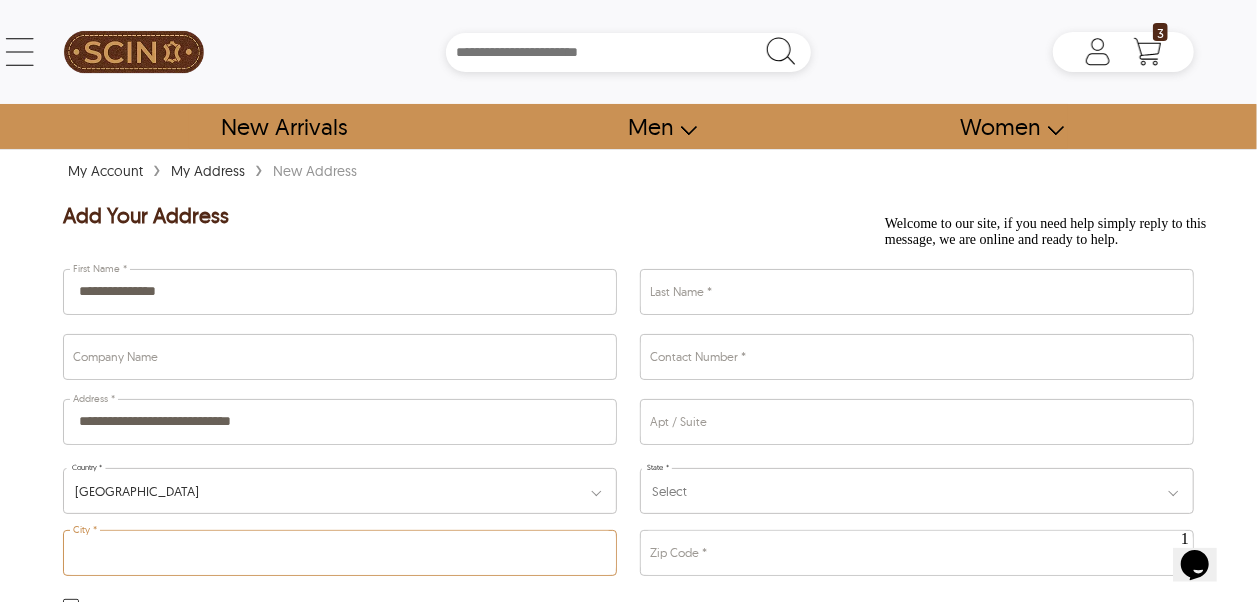 type on "*" 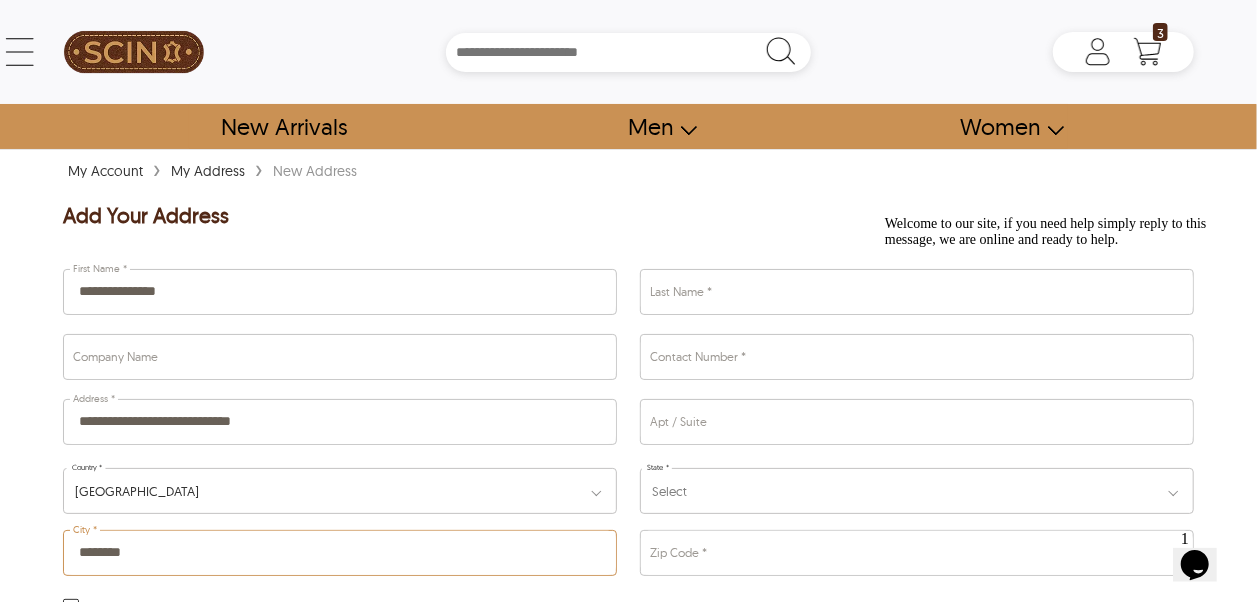 scroll, scrollTop: 100, scrollLeft: 0, axis: vertical 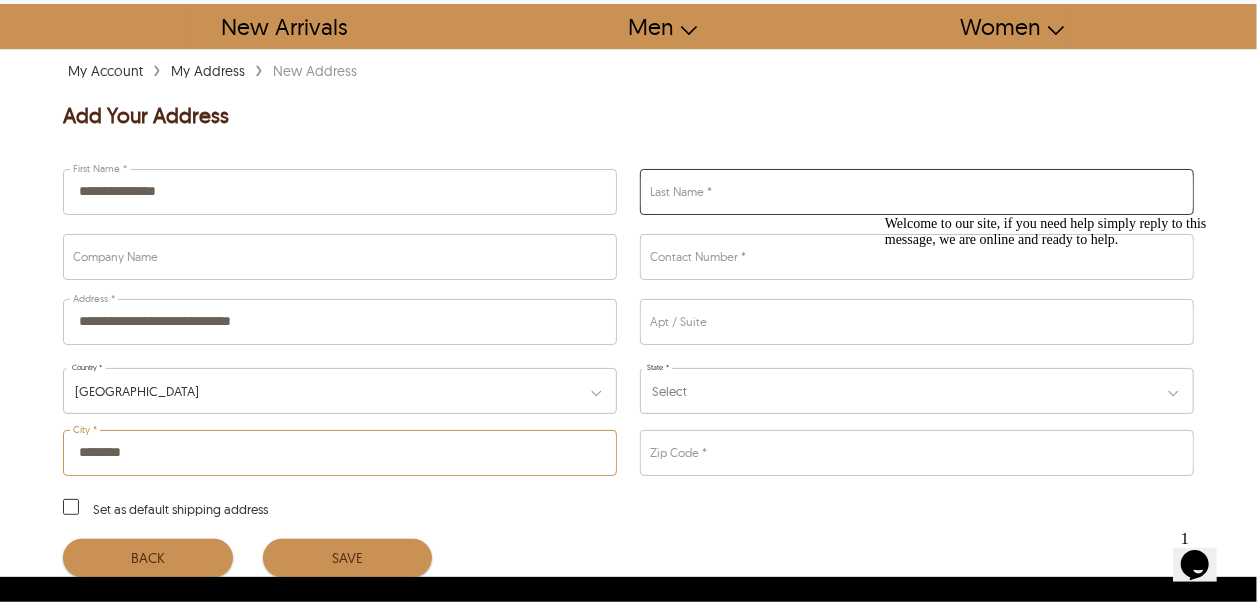 type on "********" 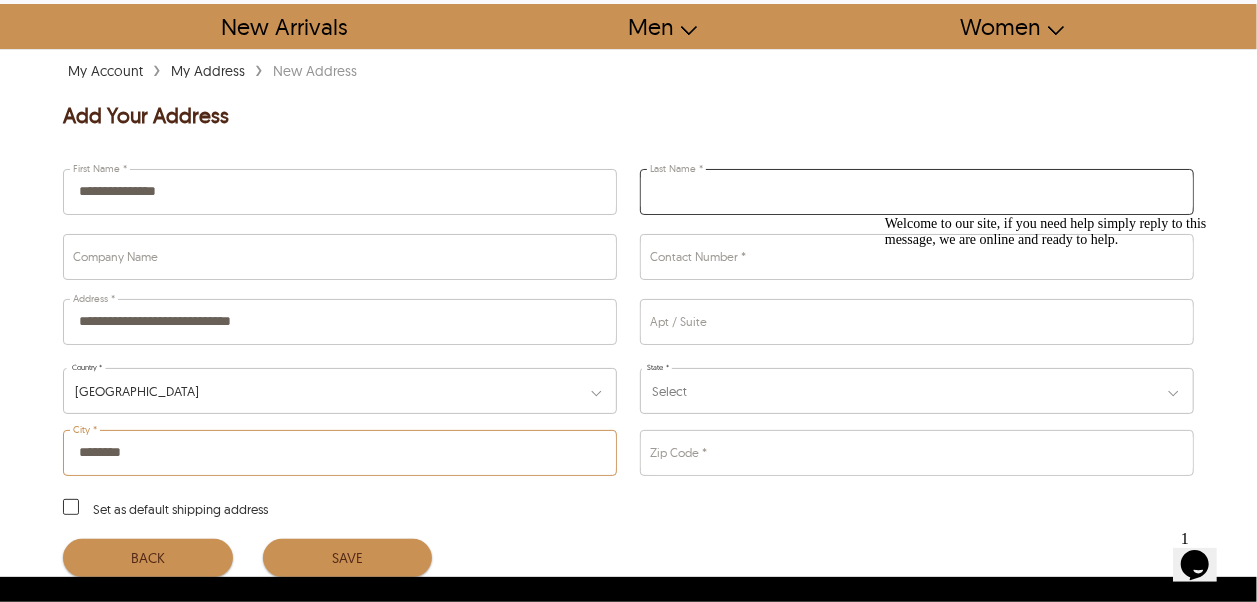 click at bounding box center (917, 192) 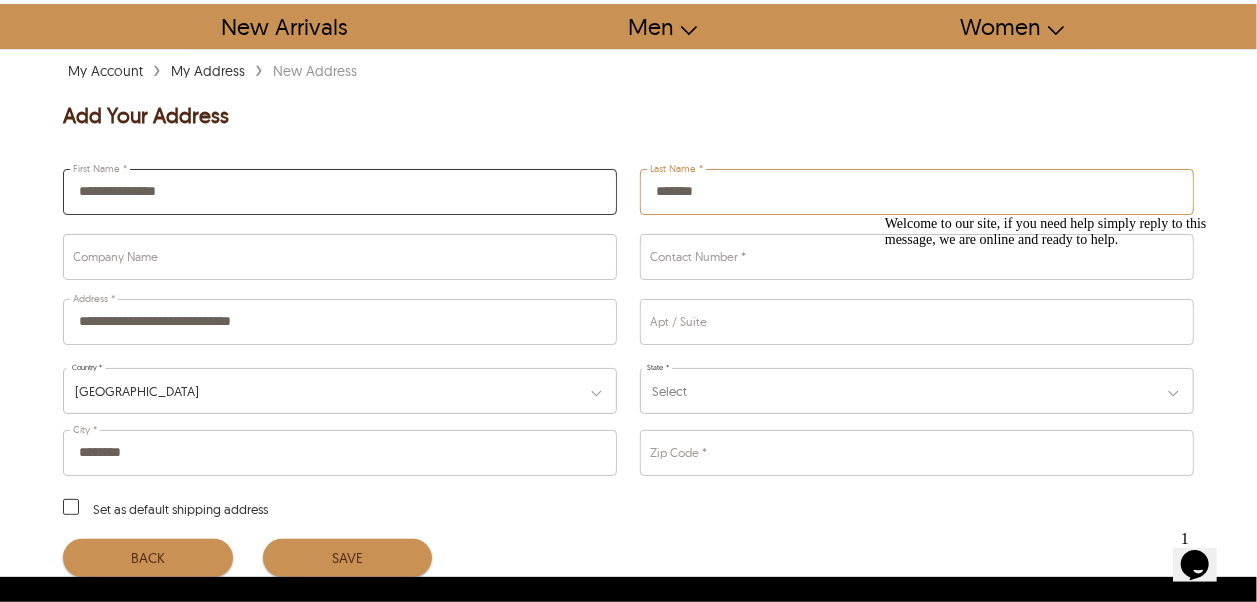 type on "*******" 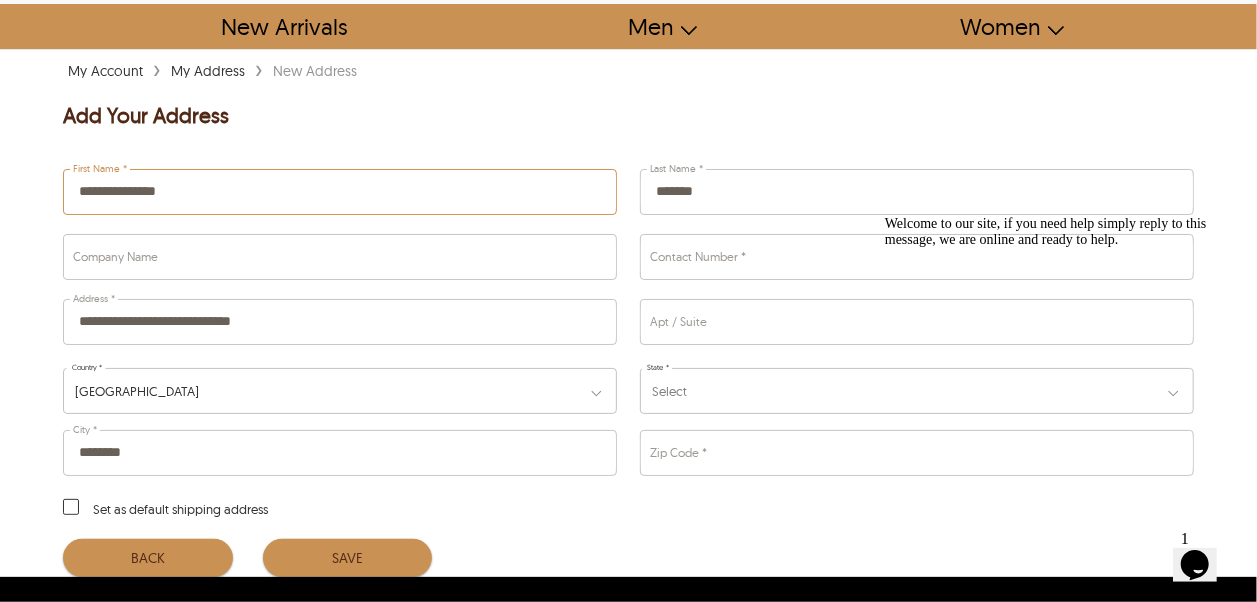 click on "**********" at bounding box center [340, 192] 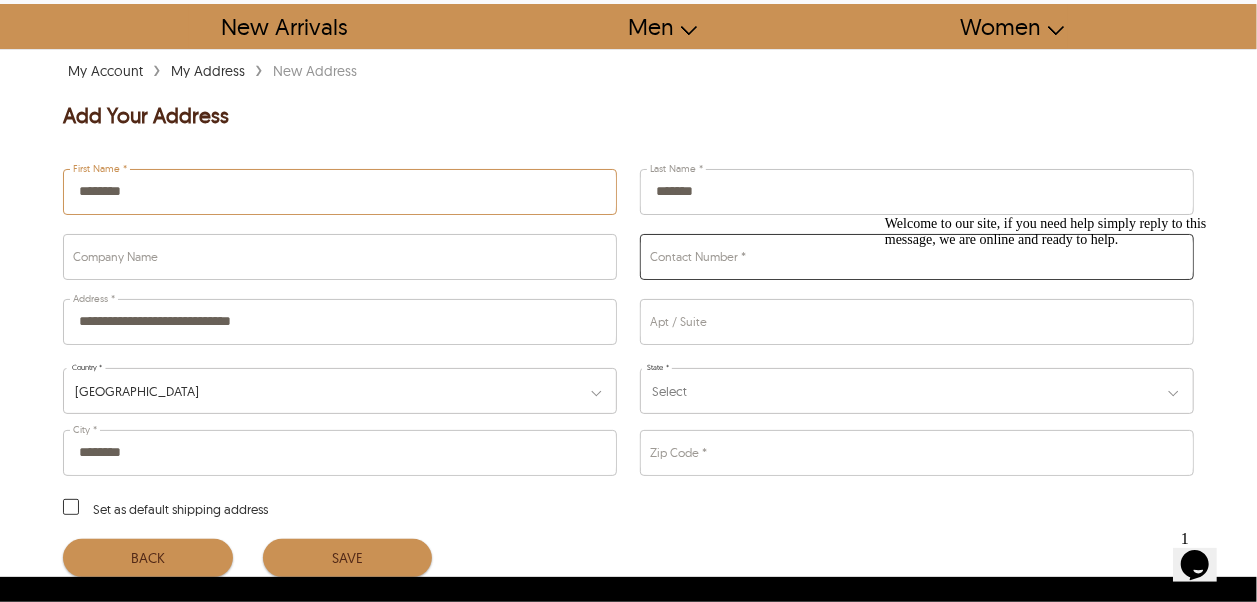 type on "*******" 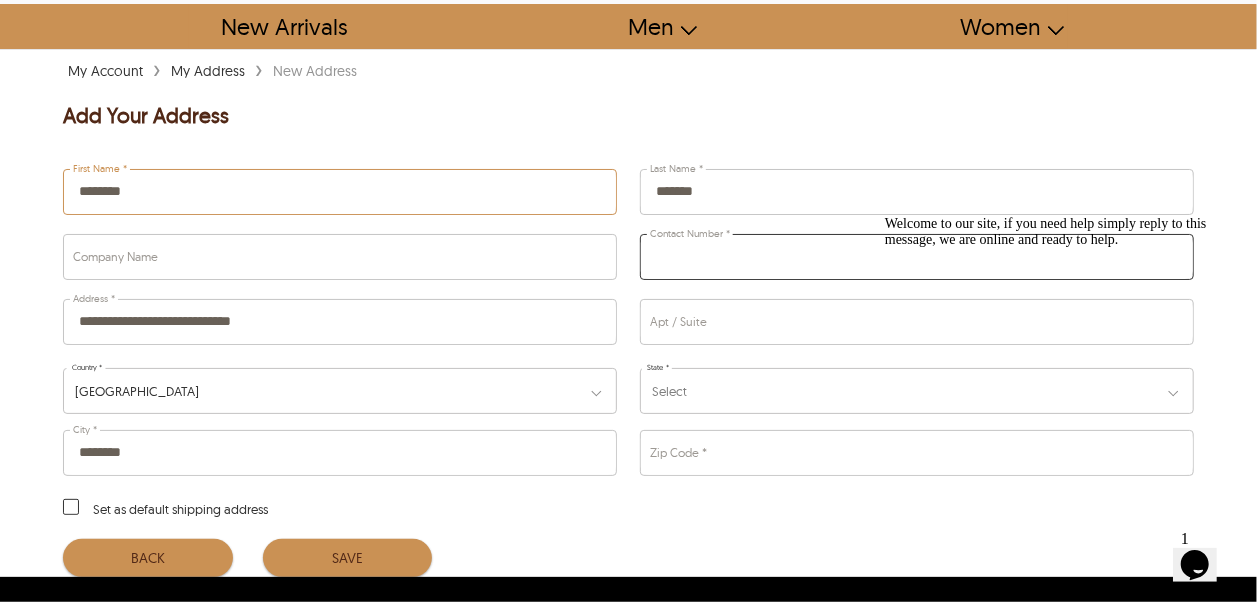 click at bounding box center (917, 257) 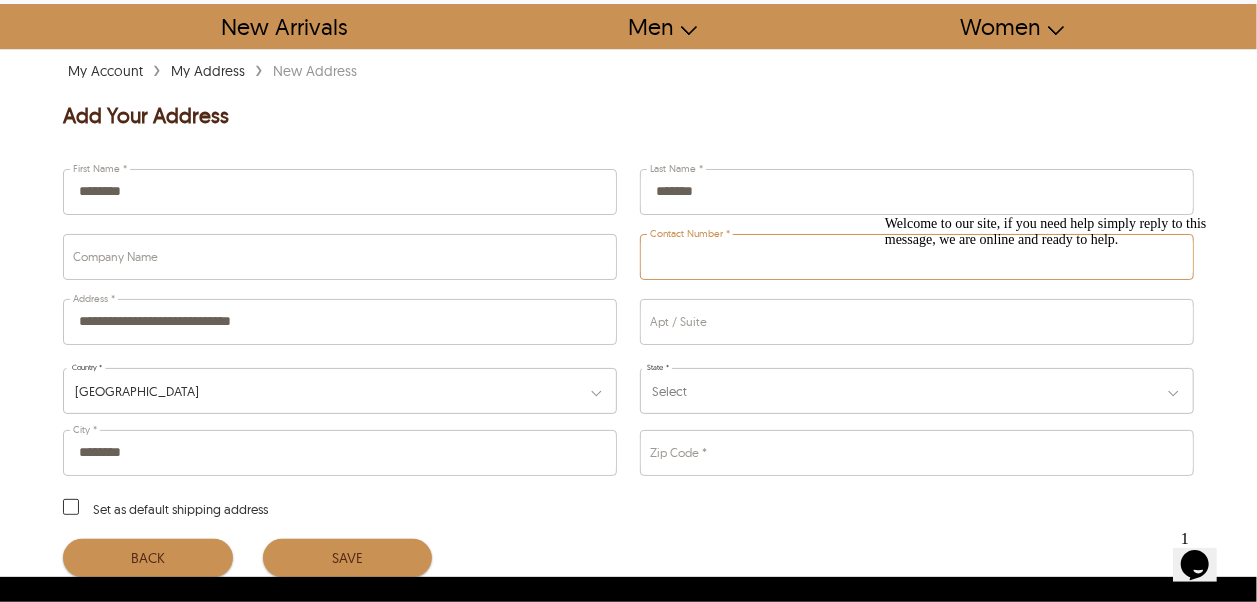 type on "**********" 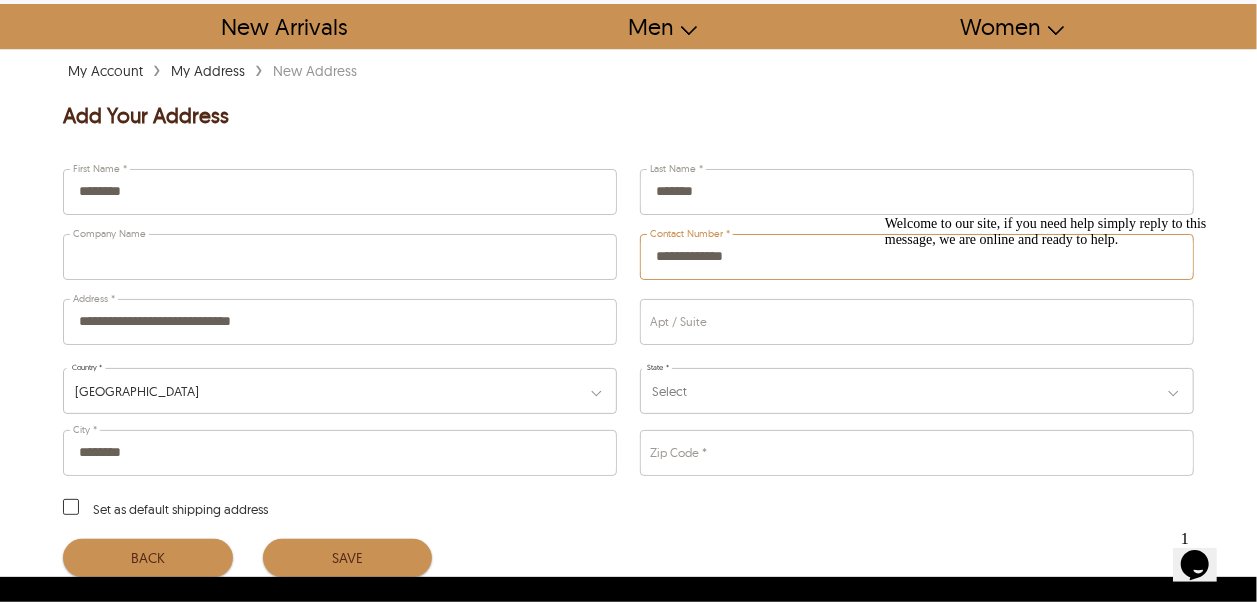 type on "**********" 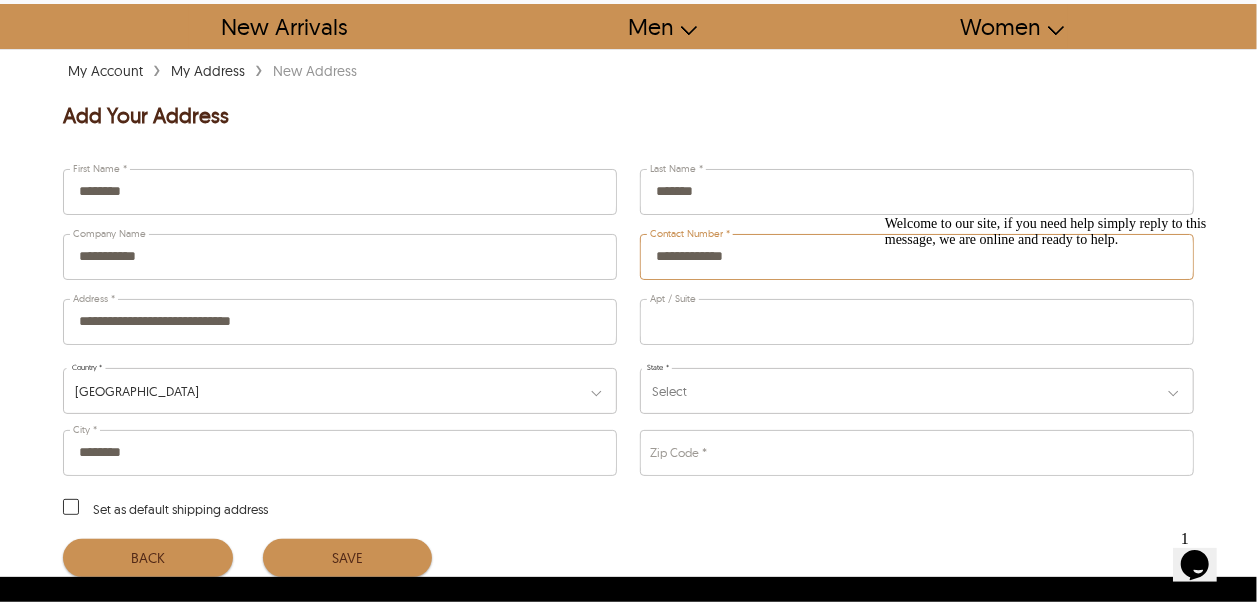 type on "*****" 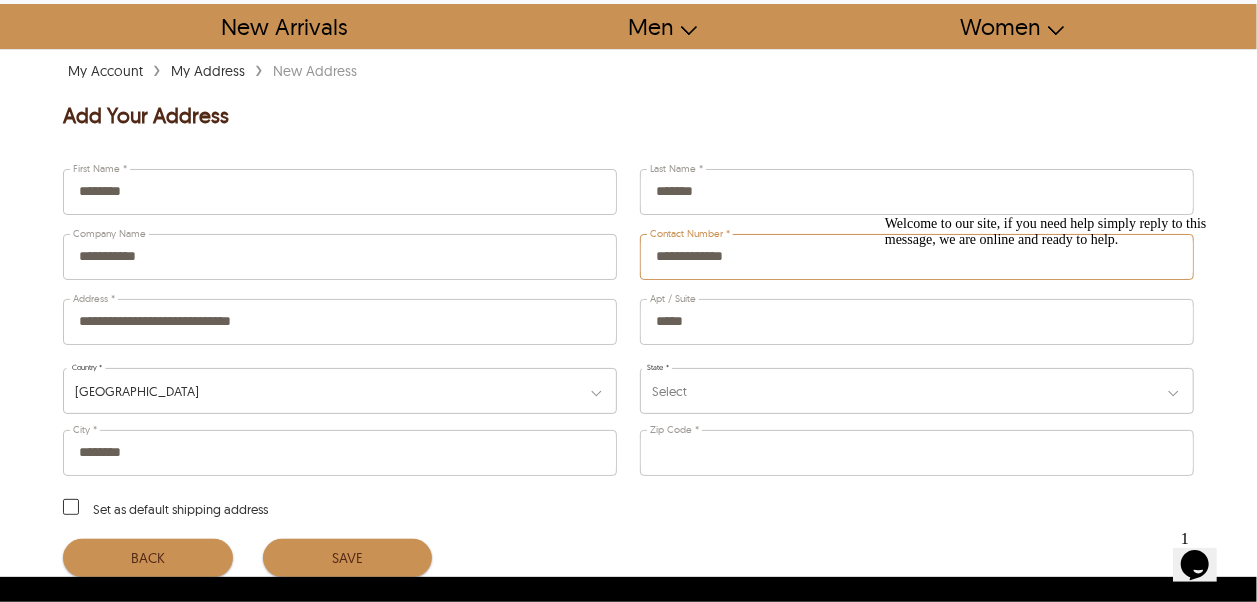 type on "****" 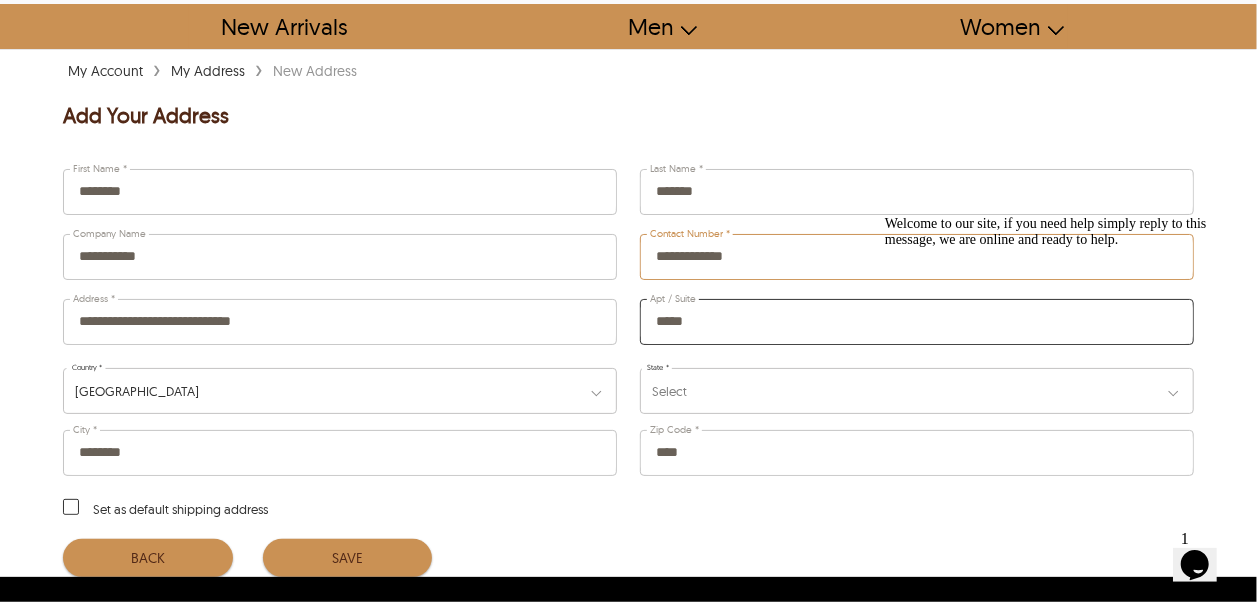 click on "*****" at bounding box center (917, 322) 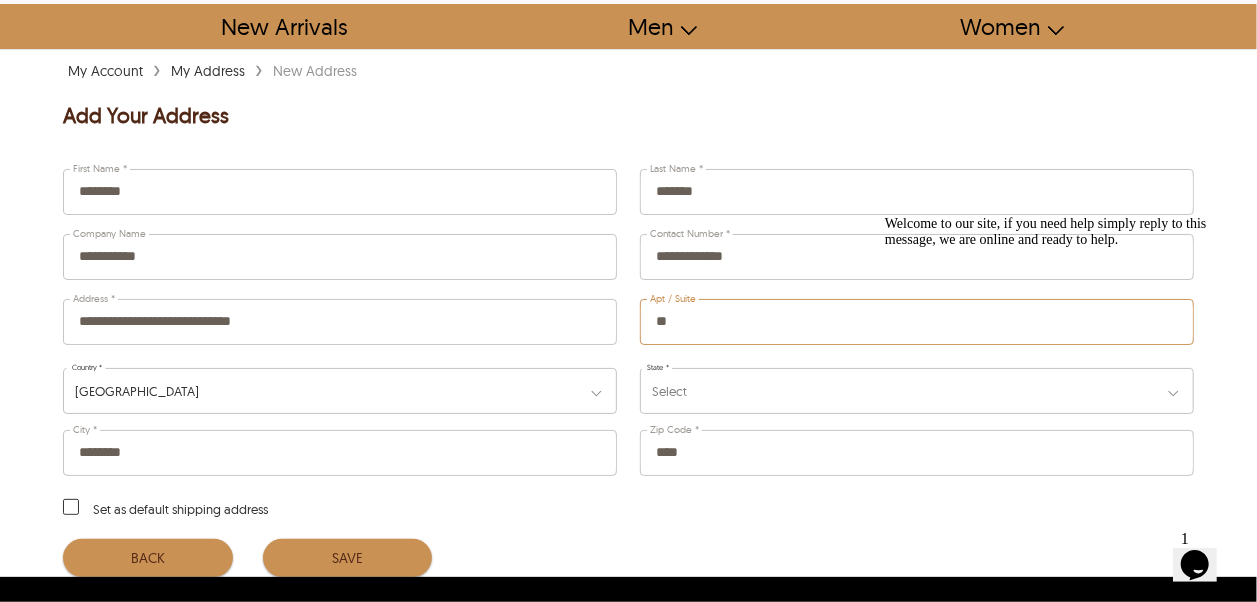 type on "*" 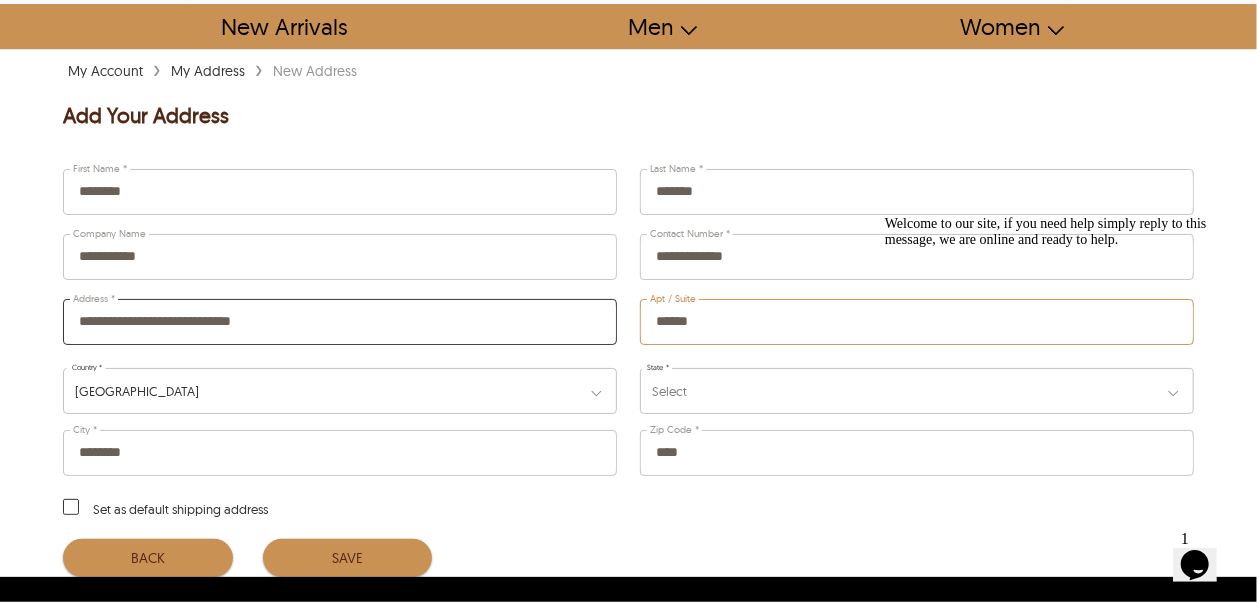 type on "******" 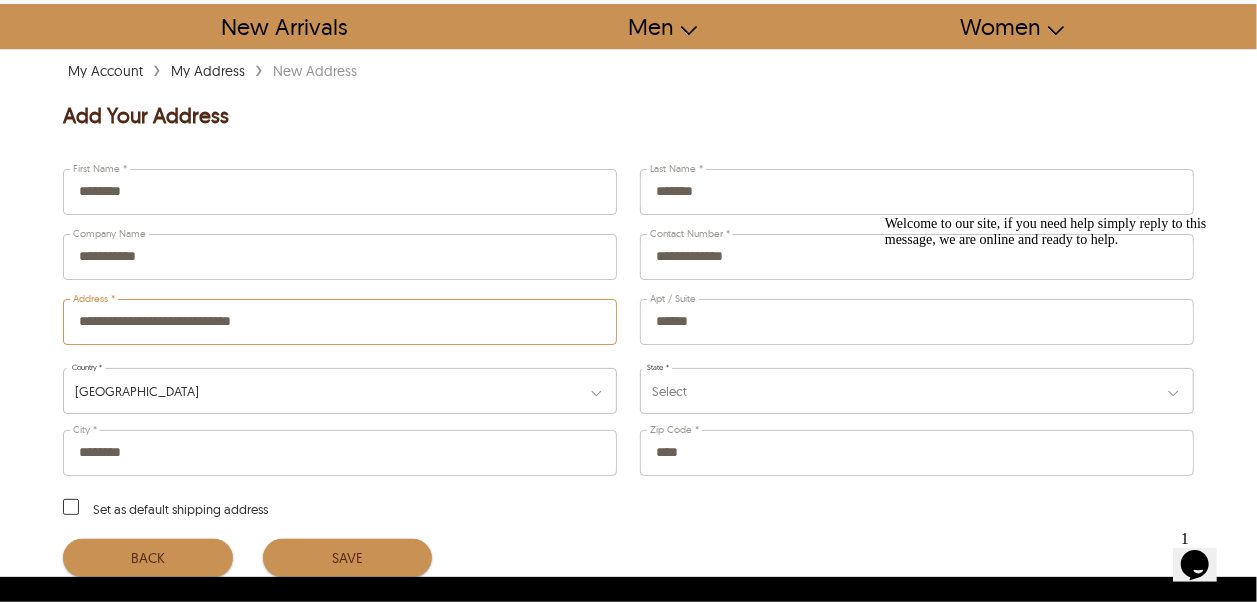 click on "**********" at bounding box center [340, 322] 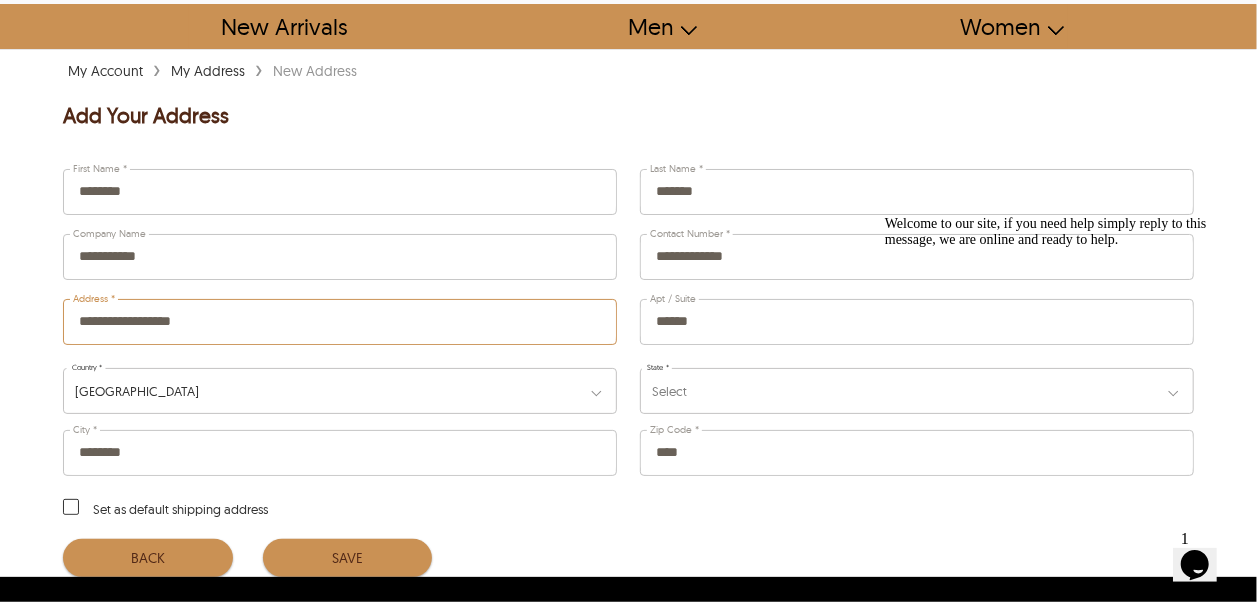 type on "**********" 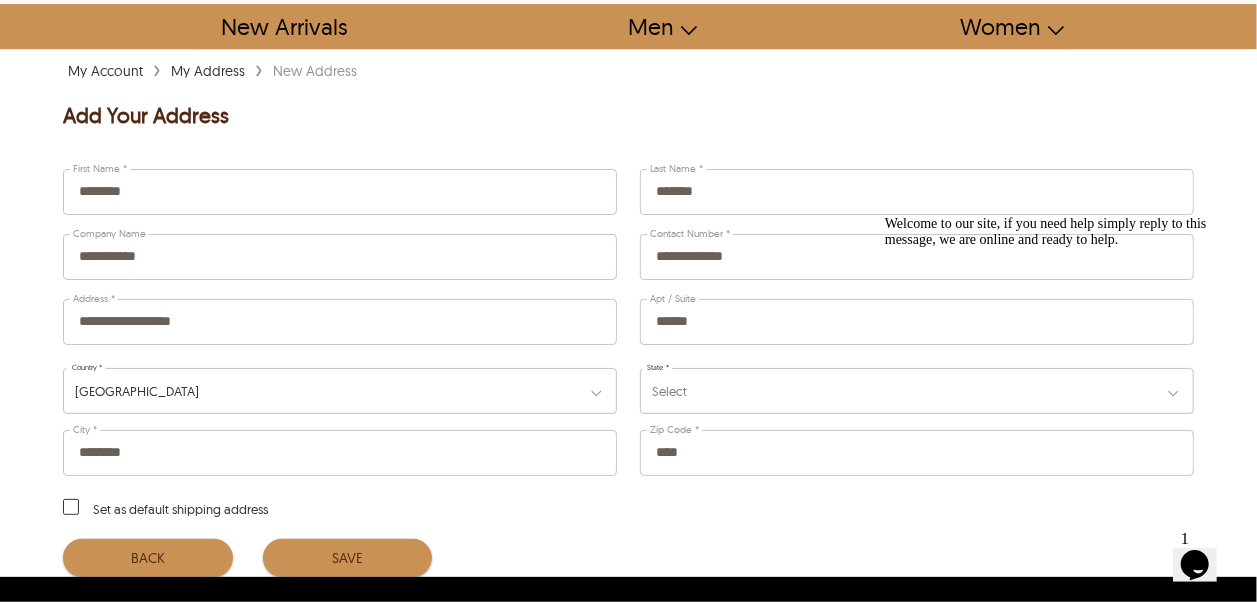 click on "Select" at bounding box center (917, 391) 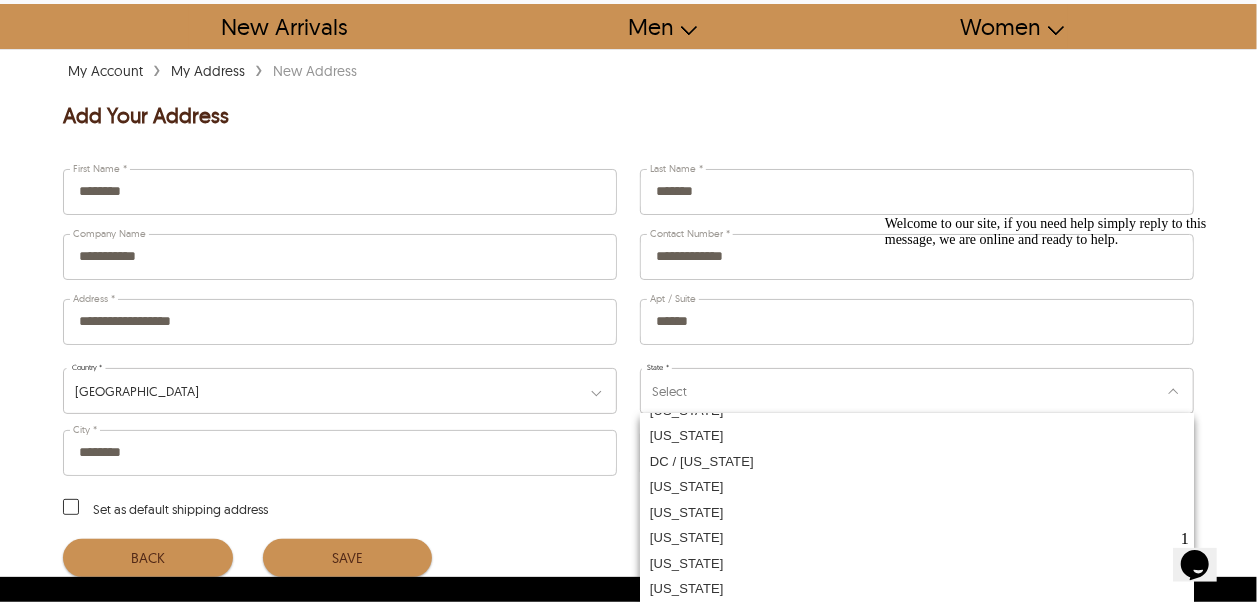 scroll, scrollTop: 200, scrollLeft: 0, axis: vertical 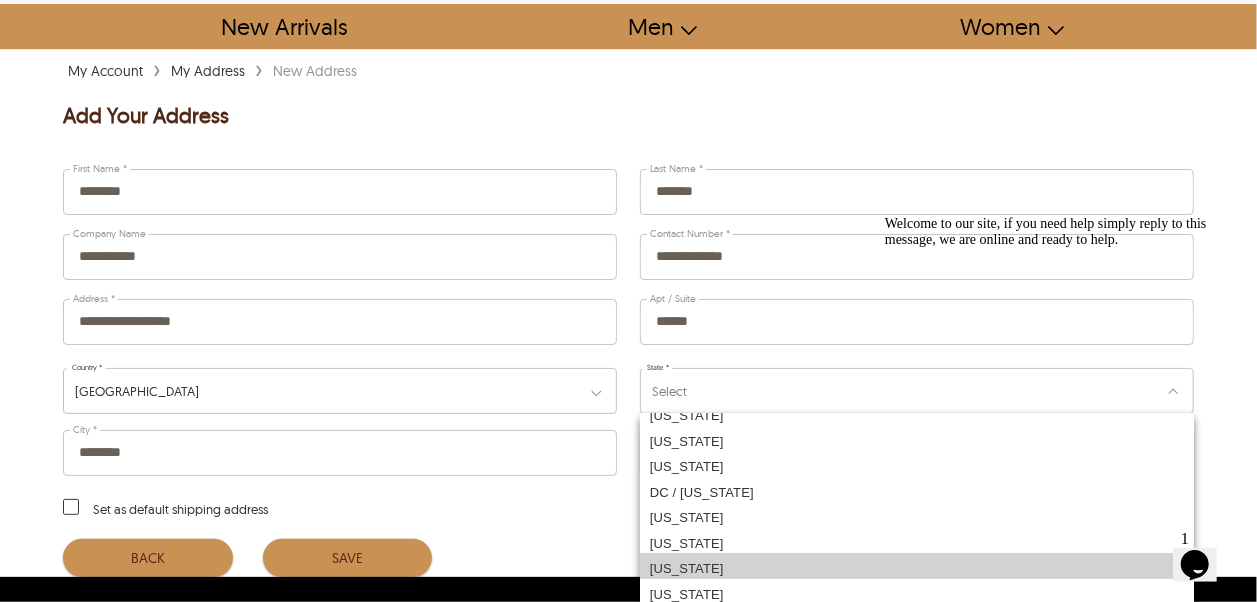 click on "[US_STATE]" at bounding box center (917, 566) 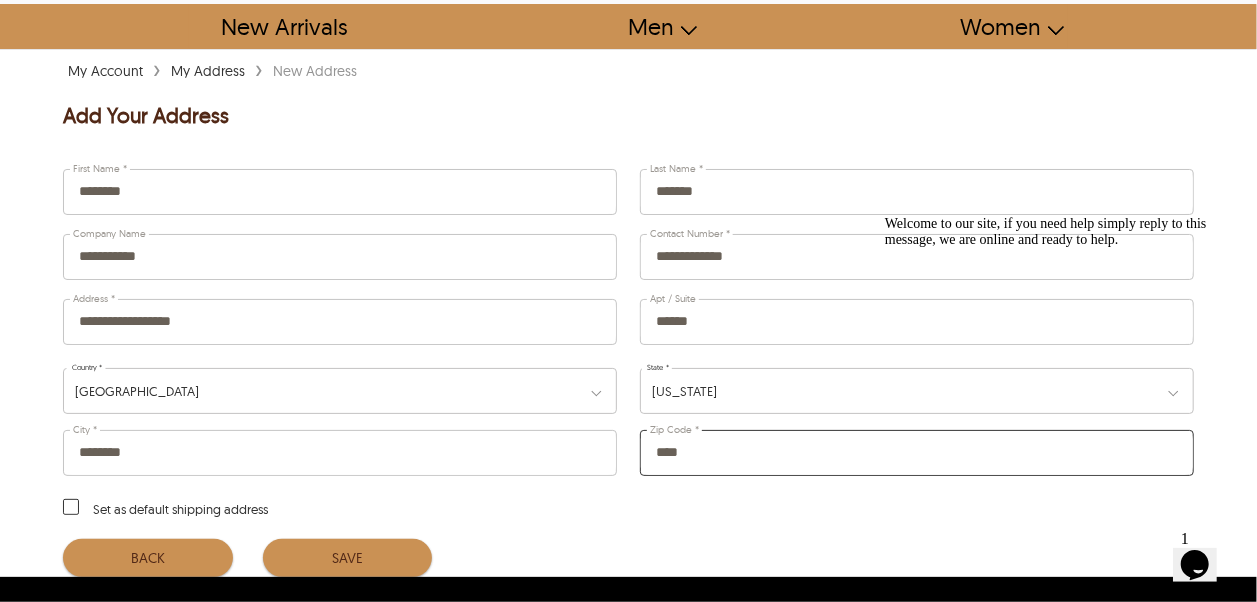 click on "****" at bounding box center [917, 453] 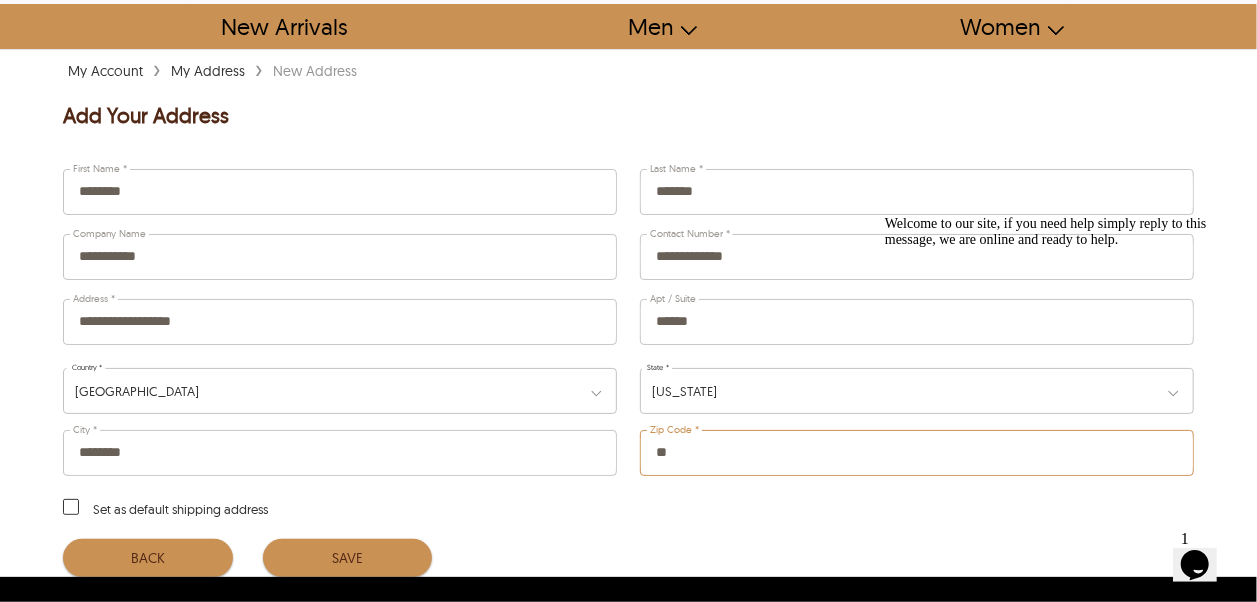 type on "*" 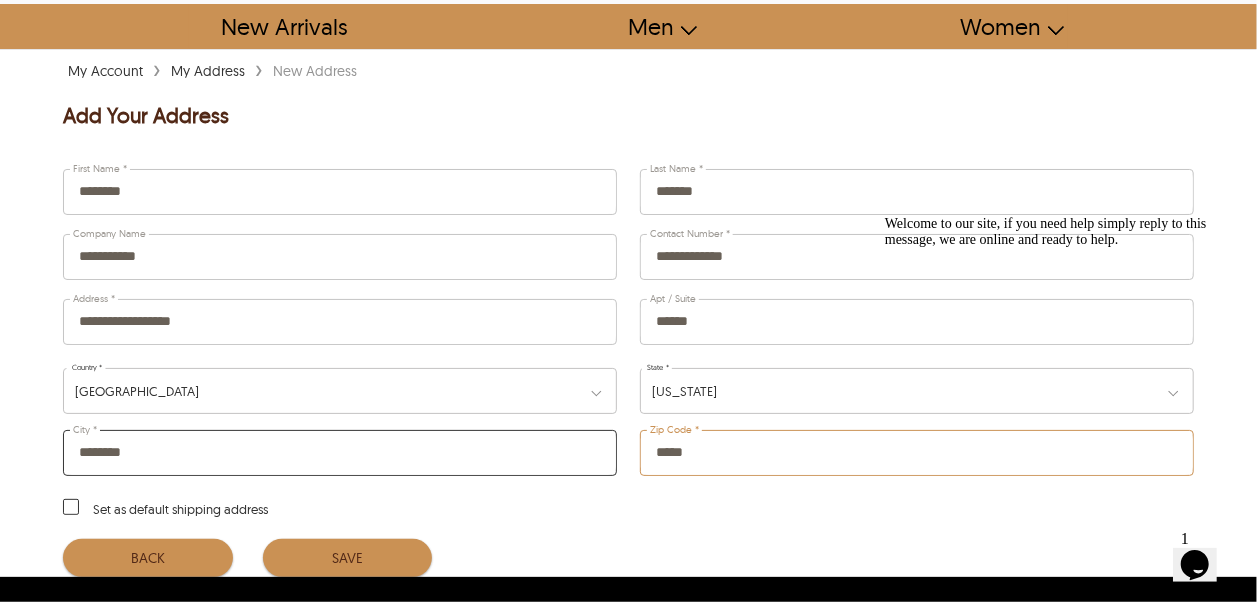 type on "*****" 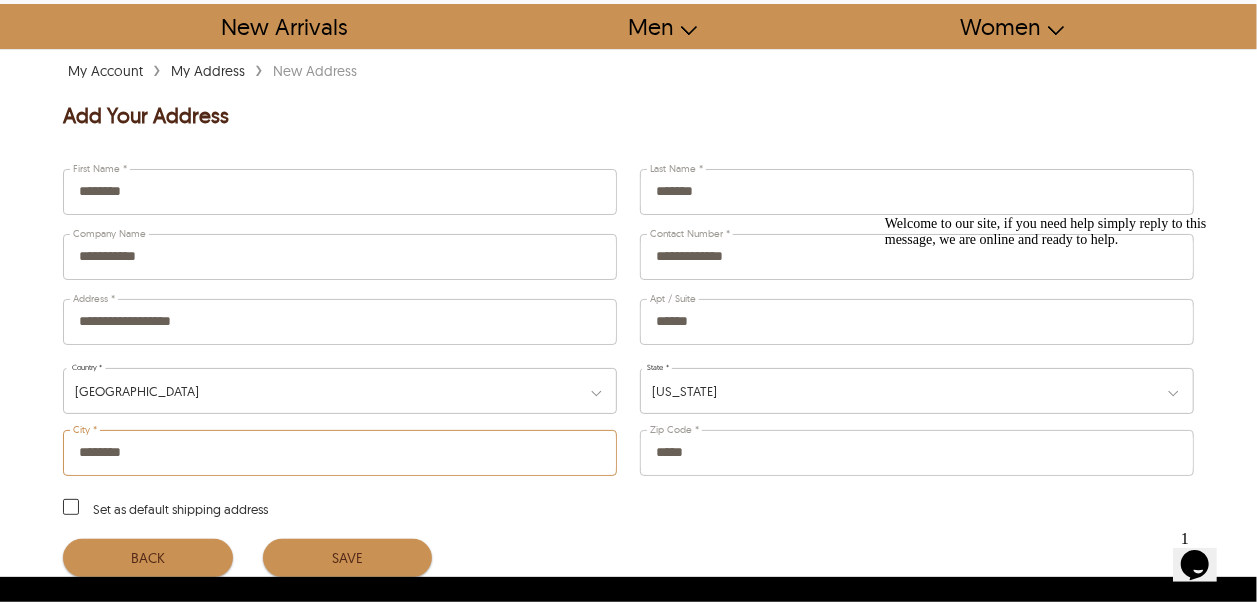 click on "********" at bounding box center (340, 453) 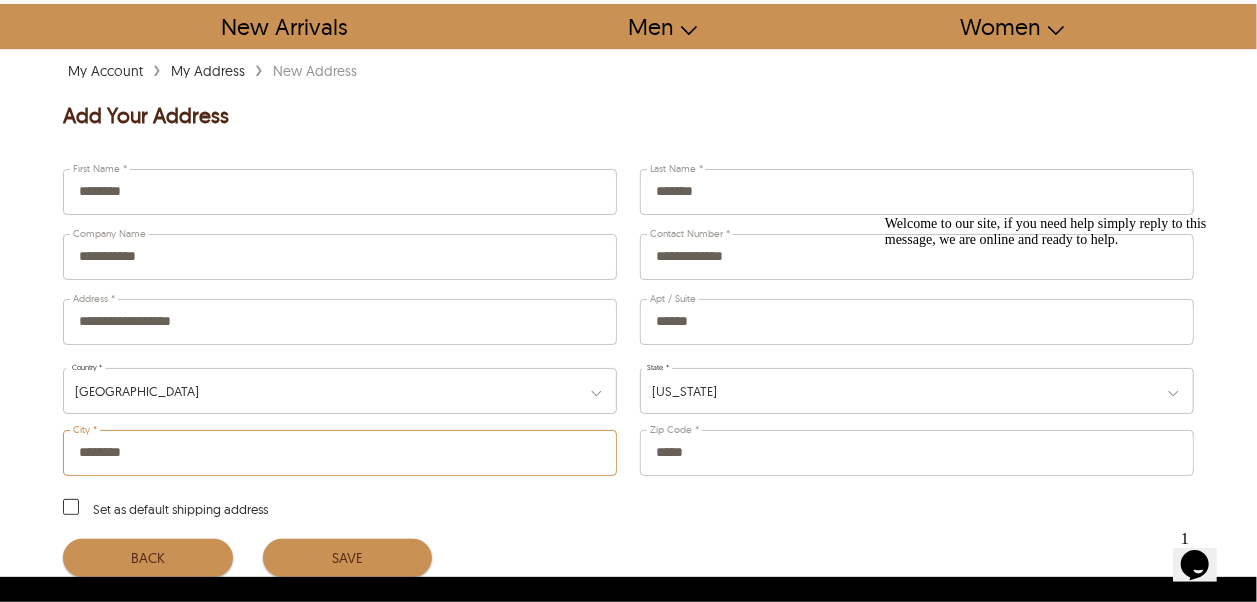 scroll, scrollTop: 200, scrollLeft: 0, axis: vertical 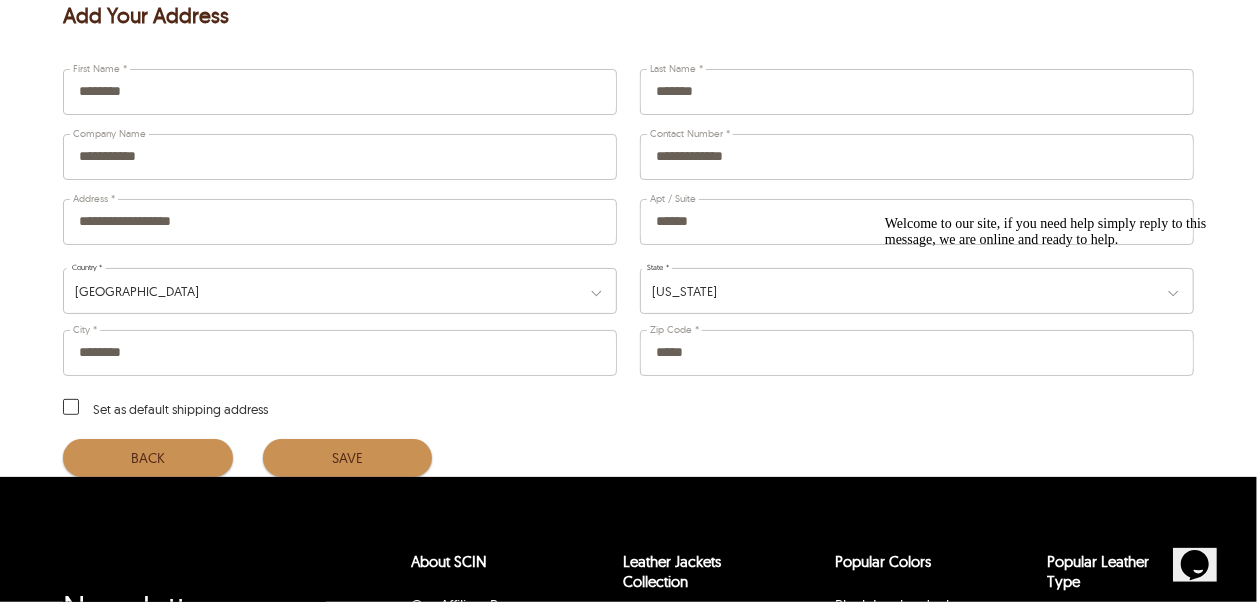 click at bounding box center [71, 407] 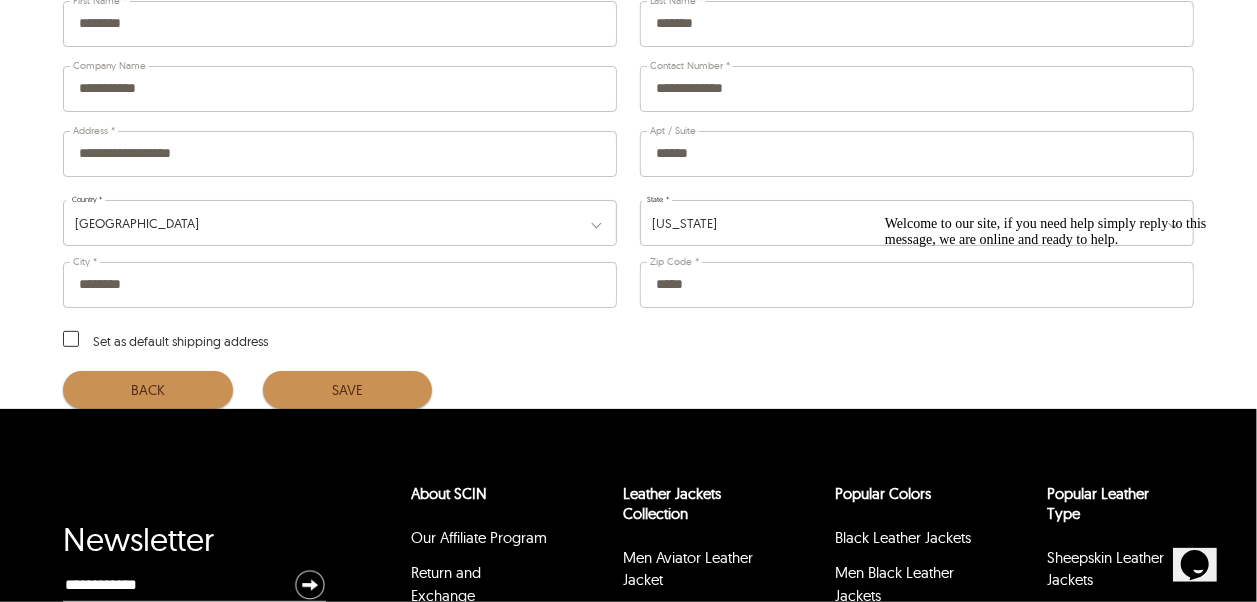 scroll, scrollTop: 300, scrollLeft: 0, axis: vertical 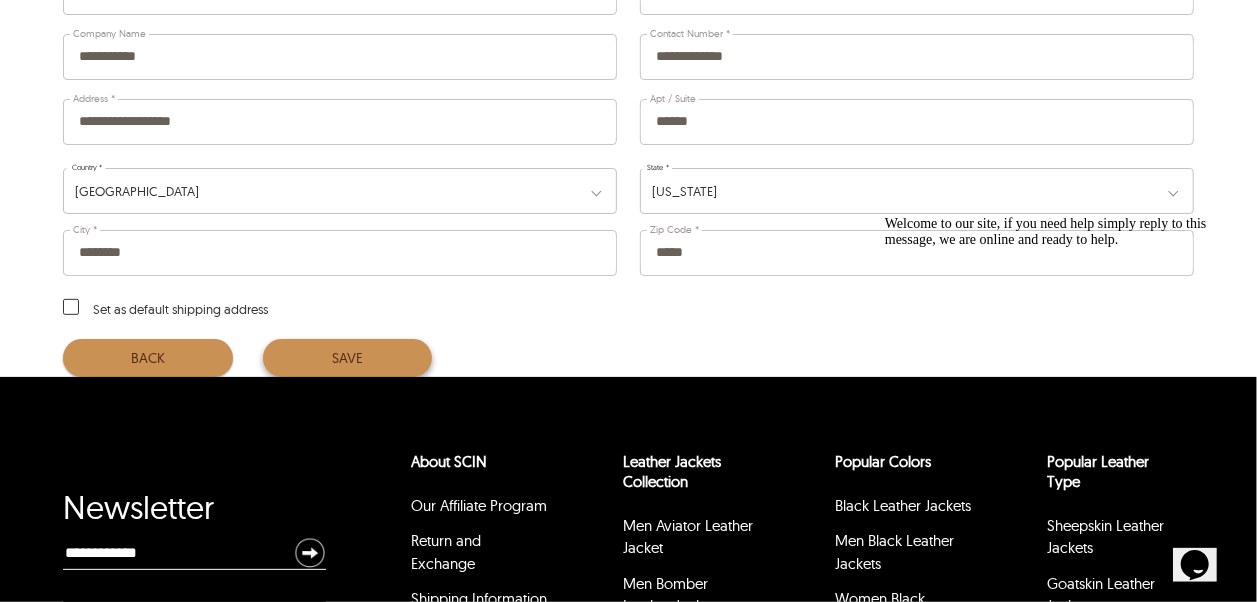 click on "SAVE" at bounding box center [348, 358] 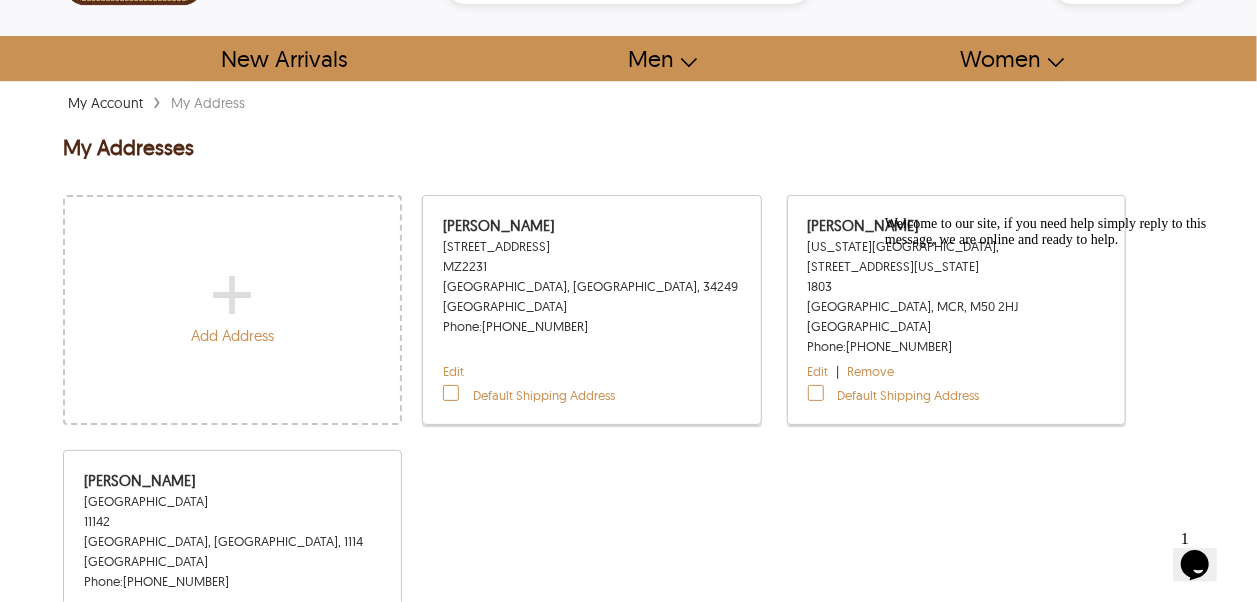 scroll, scrollTop: 100, scrollLeft: 0, axis: vertical 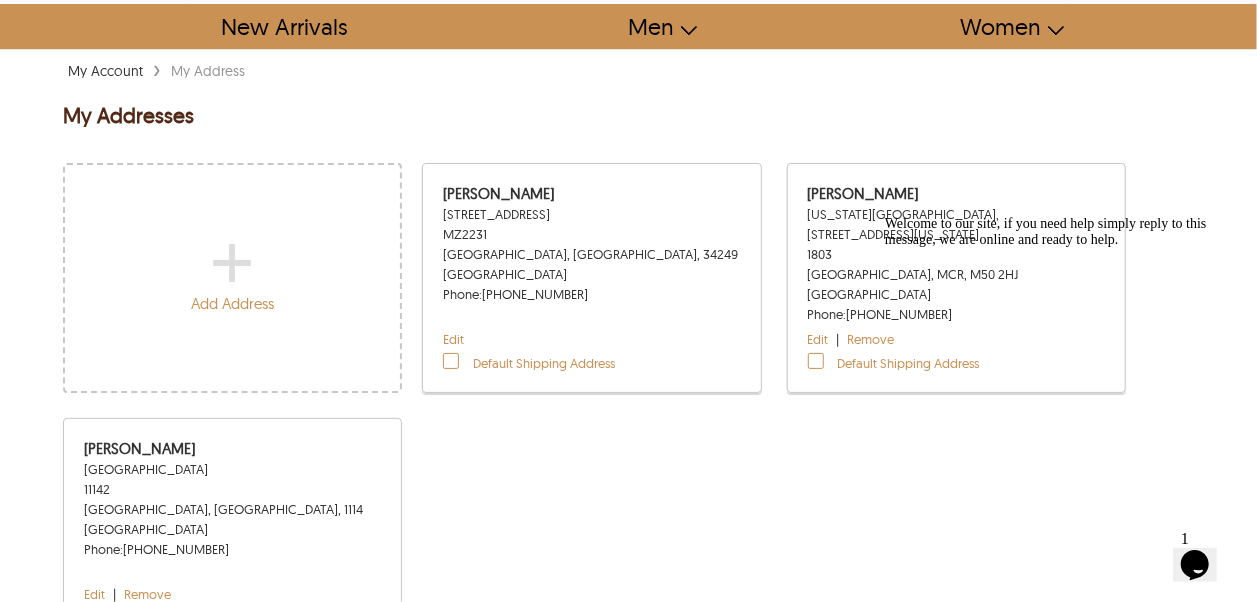 click on "Edit" at bounding box center (453, 339) 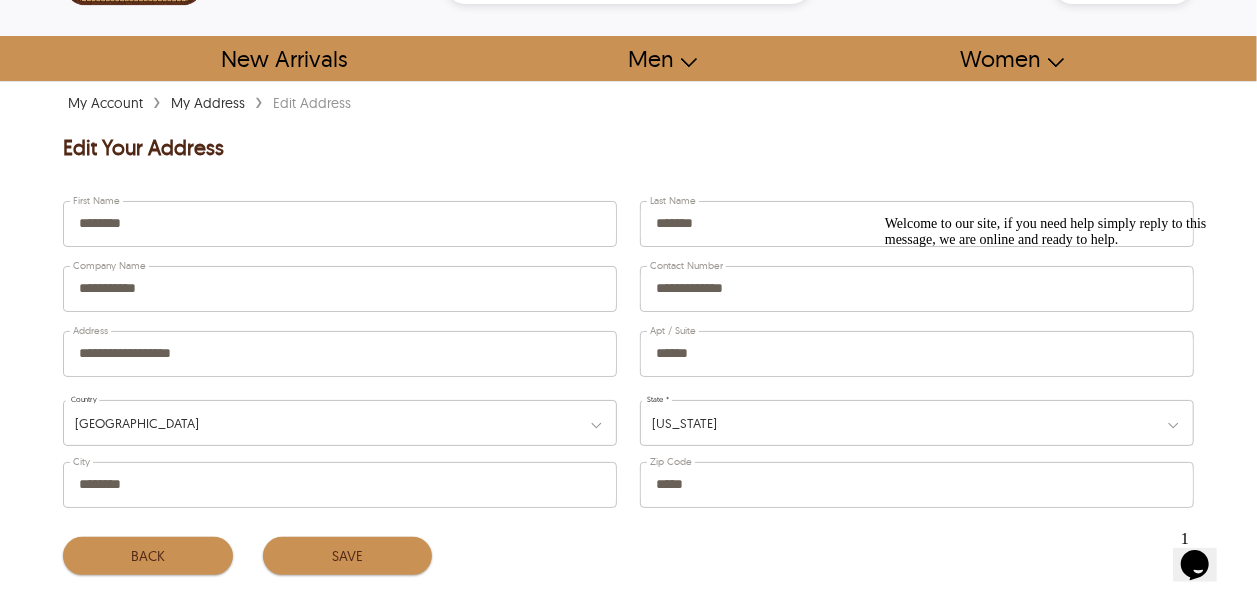 scroll, scrollTop: 100, scrollLeft: 0, axis: vertical 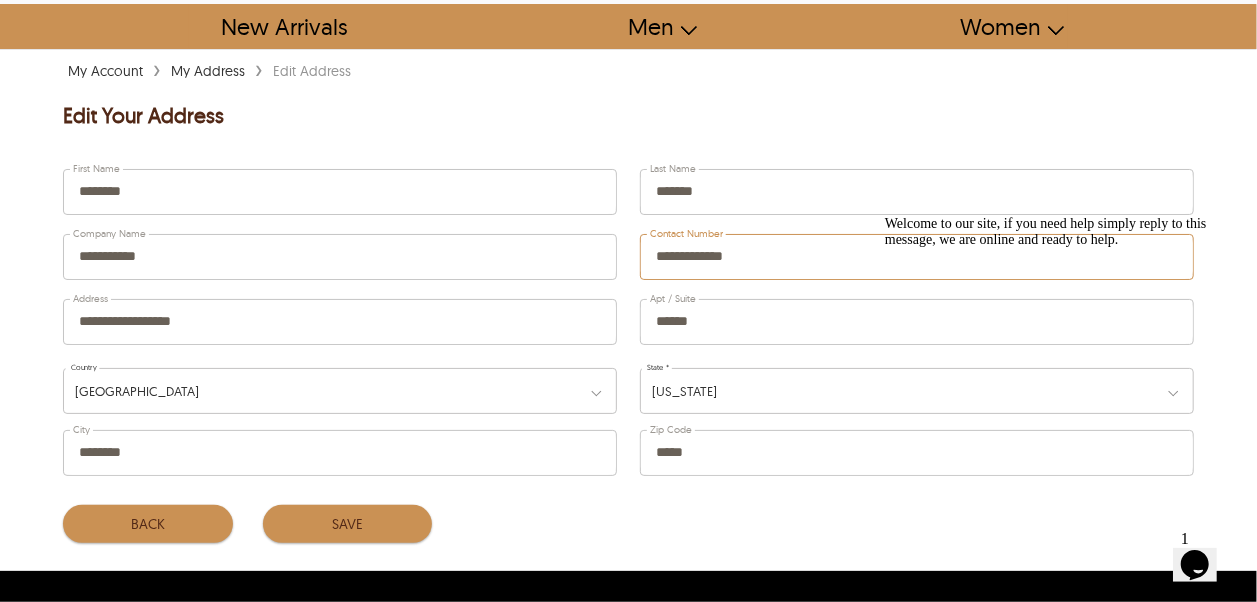 click on "**********" at bounding box center (917, 257) 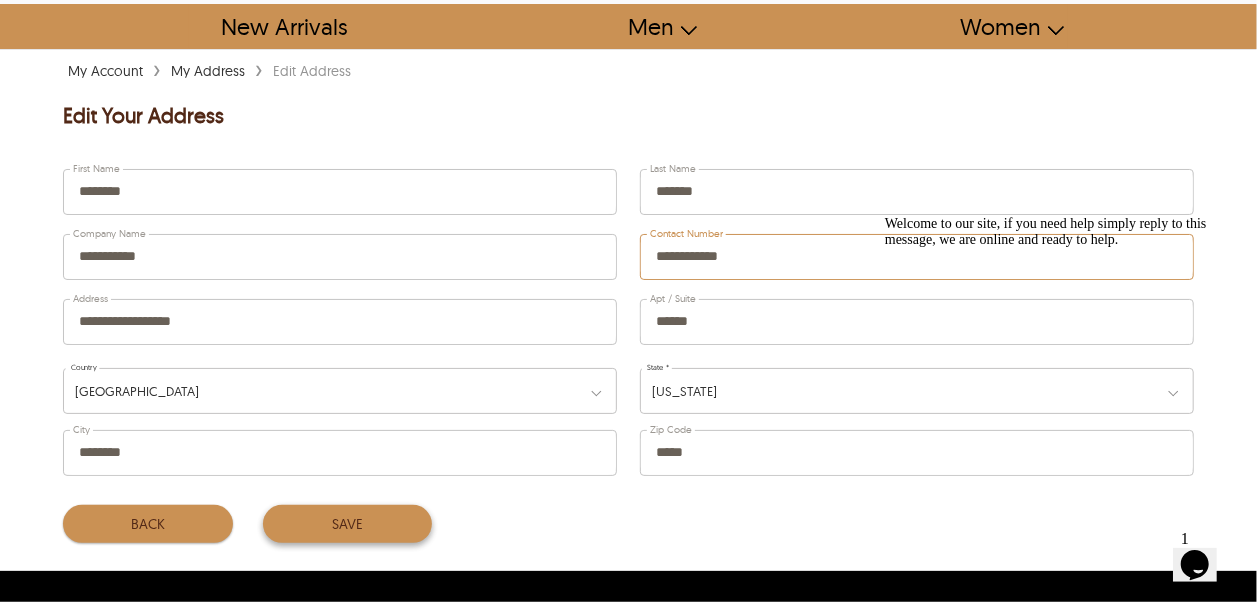 type on "**********" 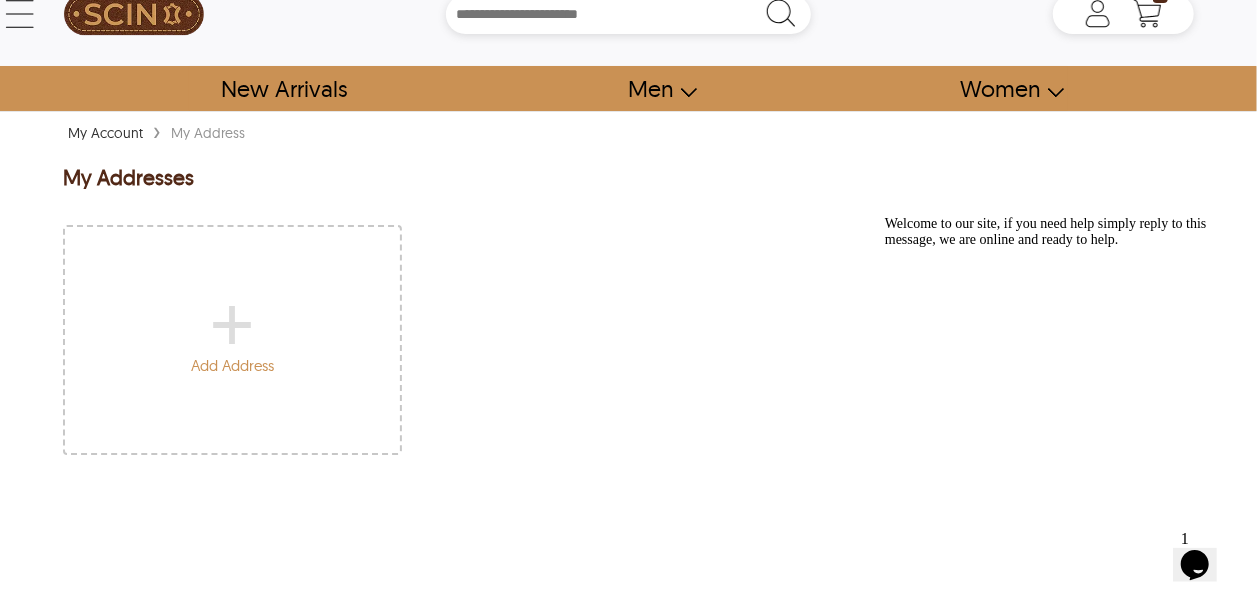 scroll, scrollTop: 0, scrollLeft: 0, axis: both 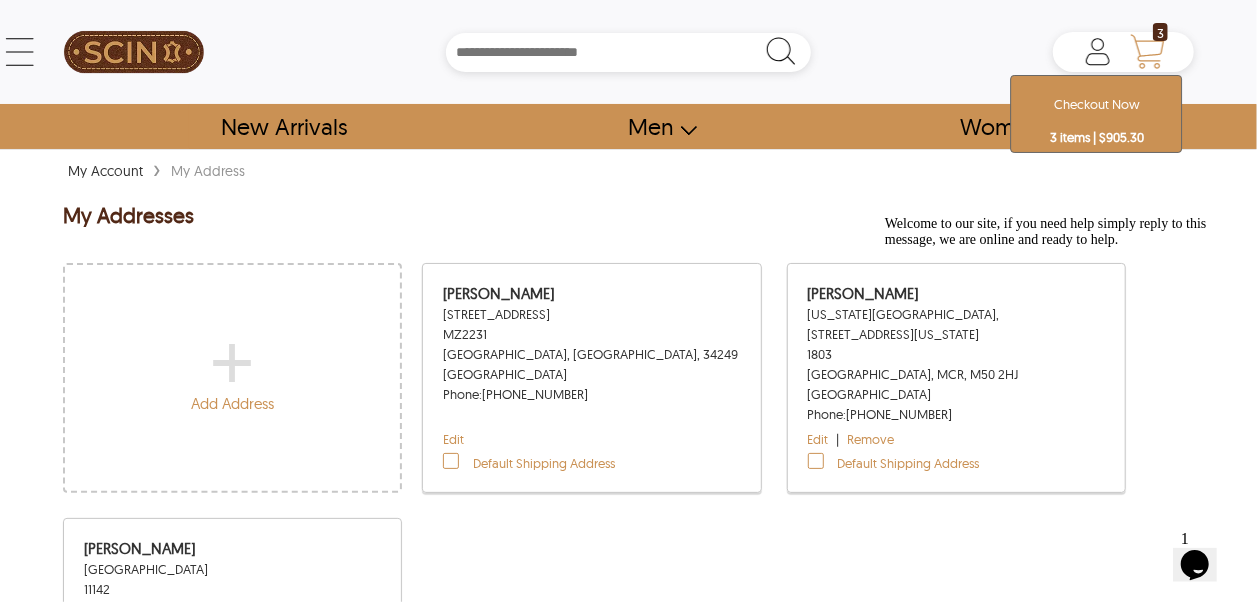click 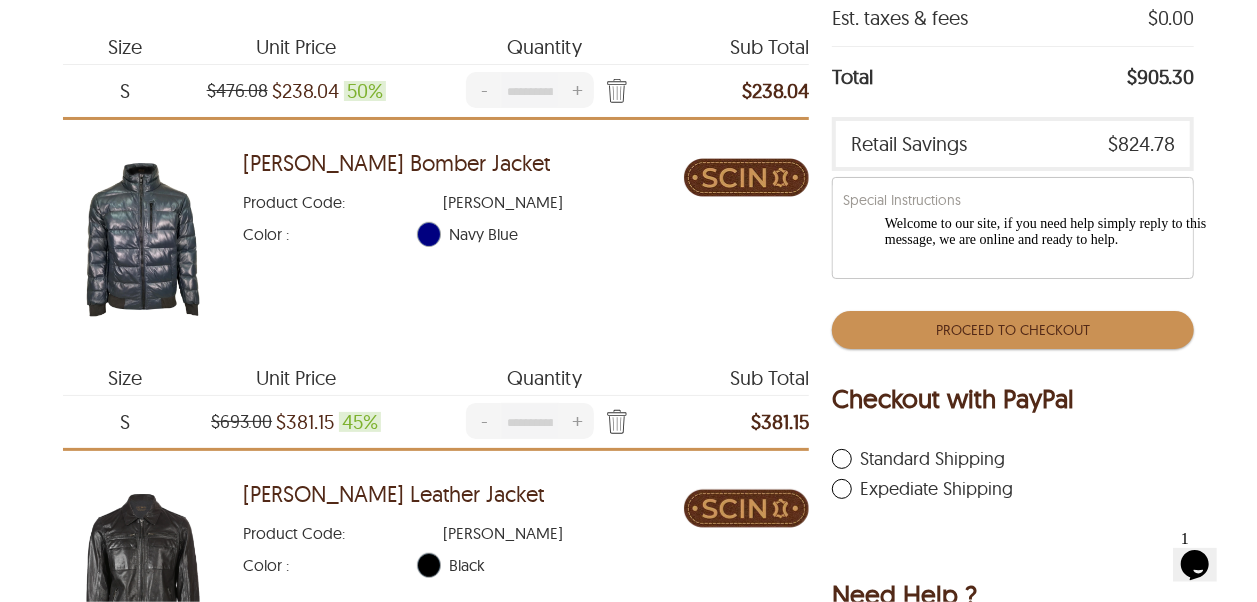 scroll, scrollTop: 500, scrollLeft: 0, axis: vertical 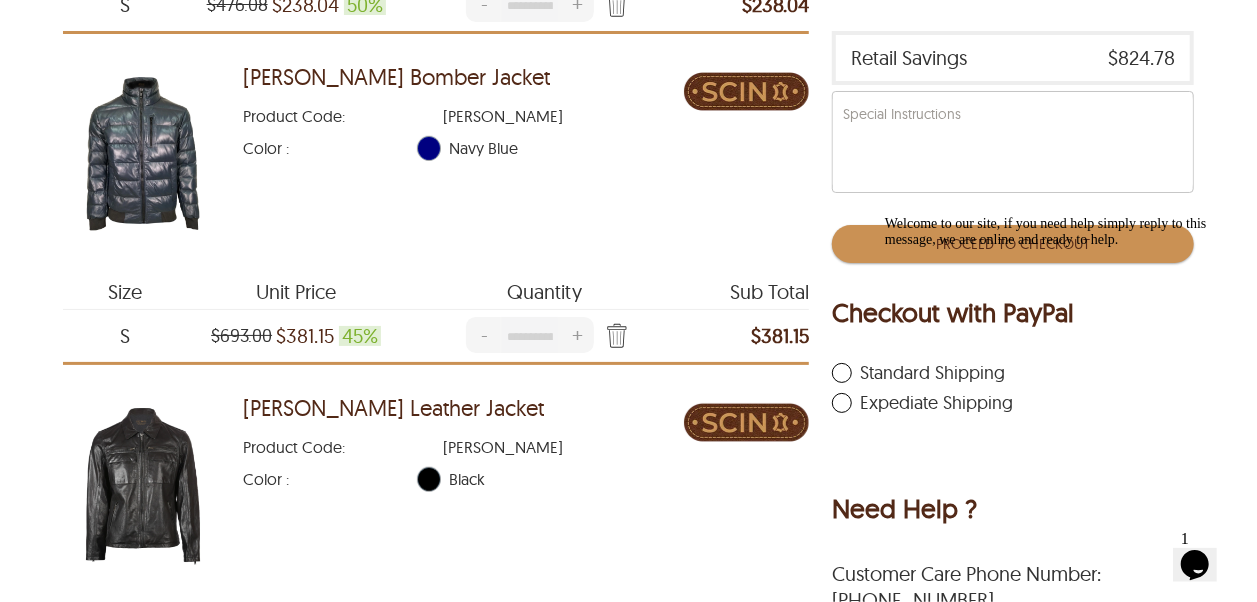 click on "Welcome to our site, if you need help simply reply to this message, we are online and ready to help." at bounding box center (1064, 231) 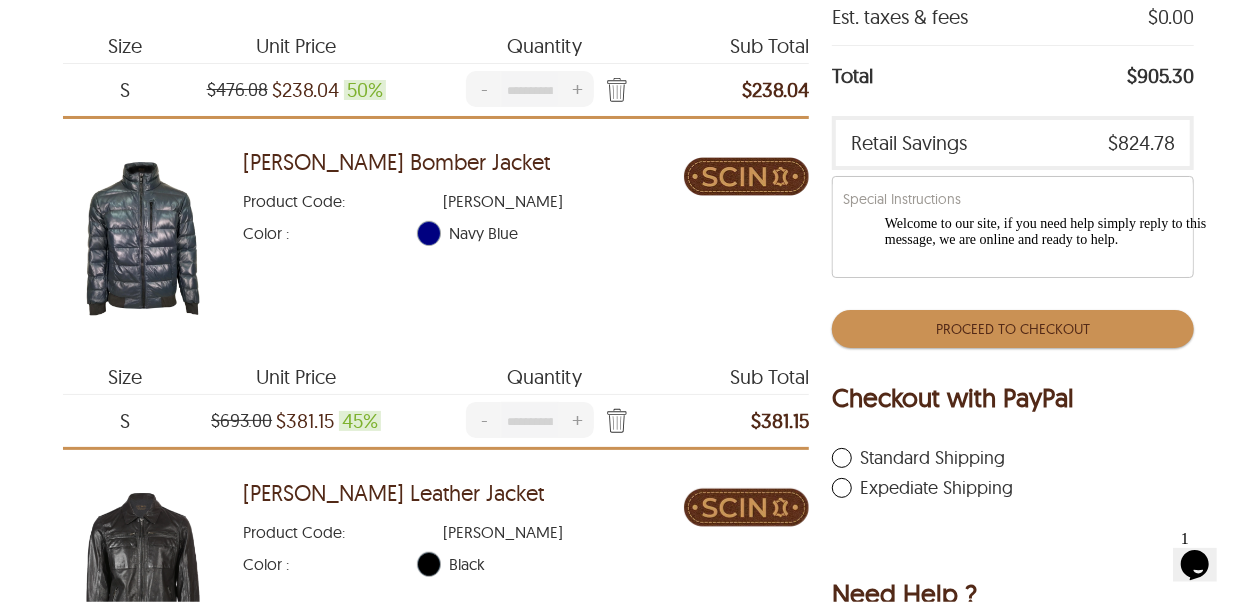 scroll, scrollTop: 400, scrollLeft: 0, axis: vertical 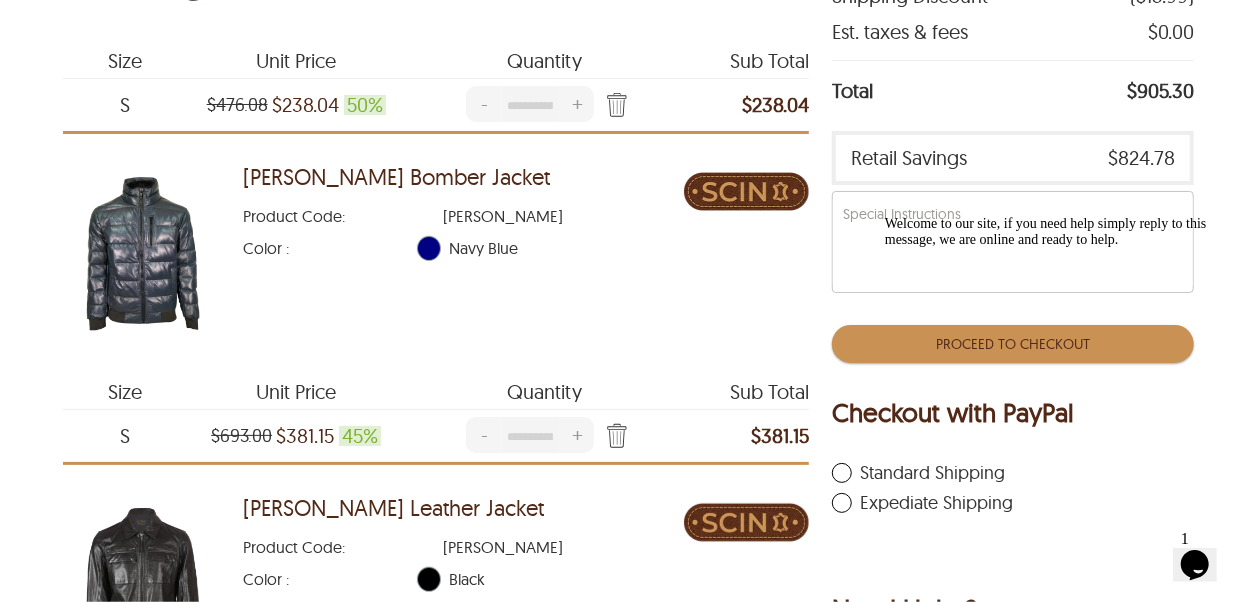 click on "+" at bounding box center [576, 435] 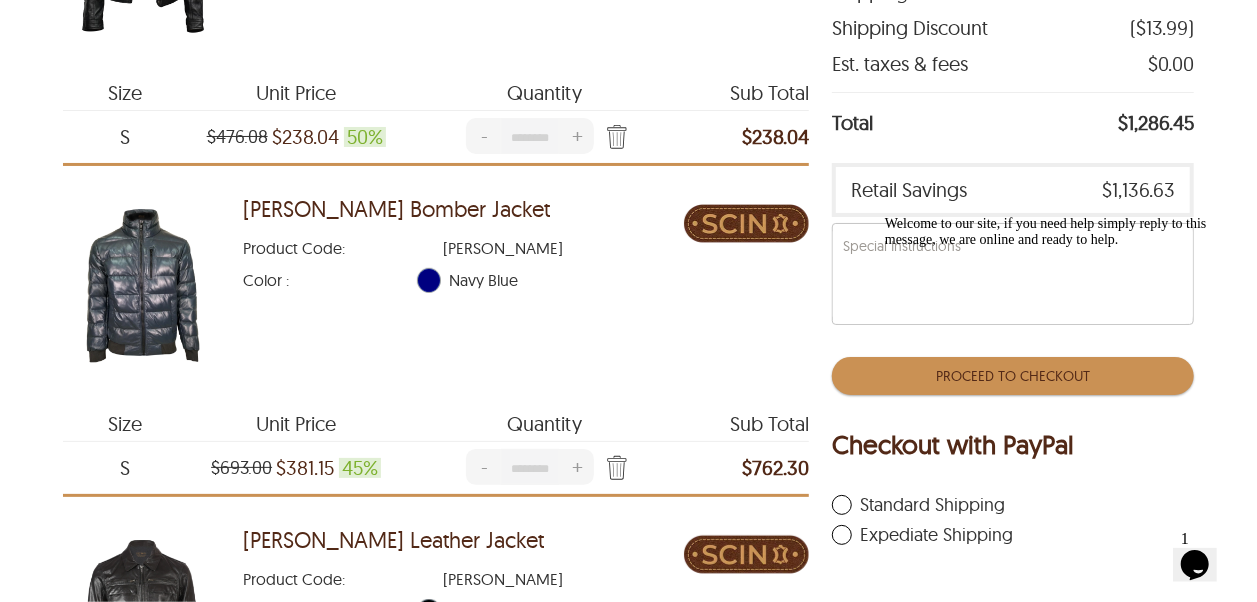 scroll, scrollTop: 400, scrollLeft: 0, axis: vertical 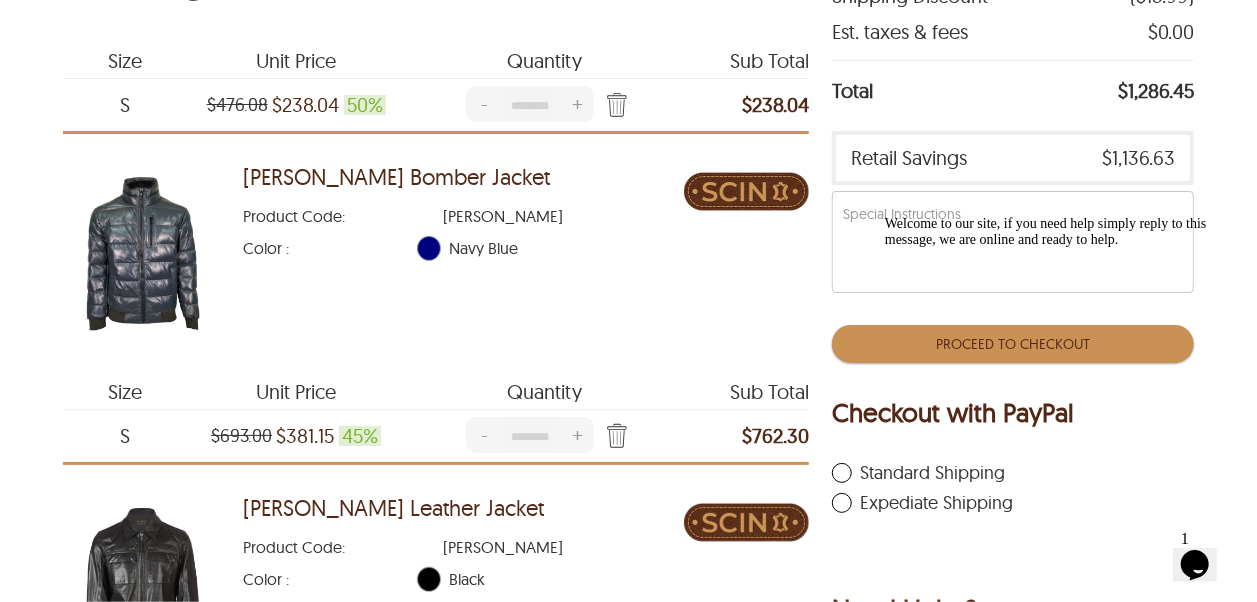 click on "-" at bounding box center (483, 435) 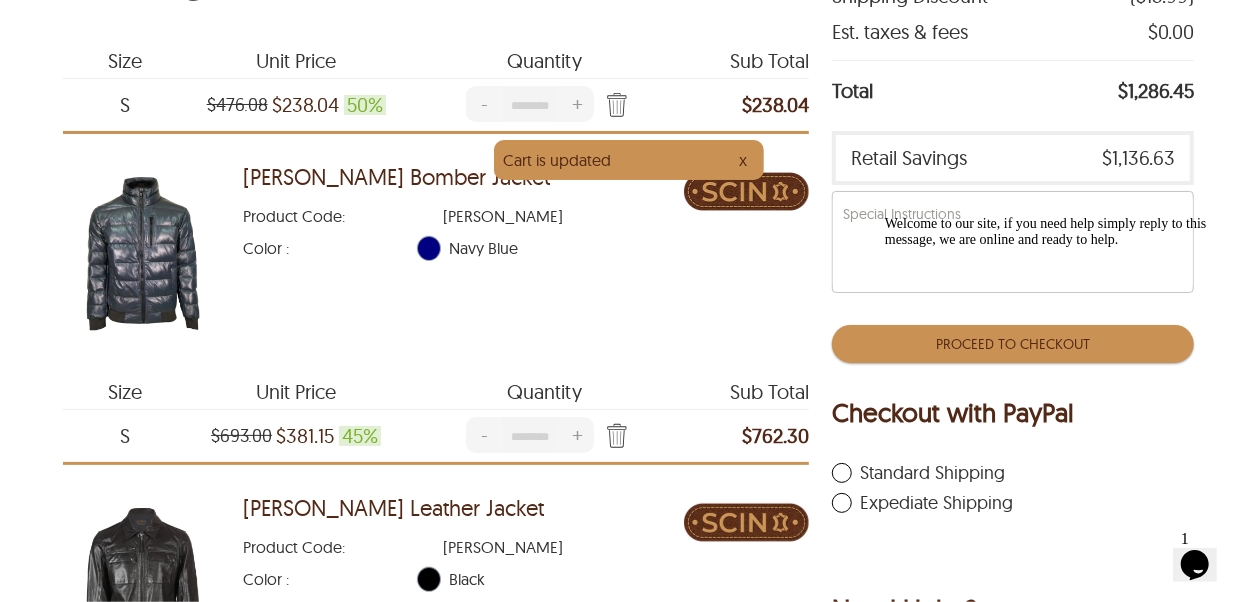 type on "*" 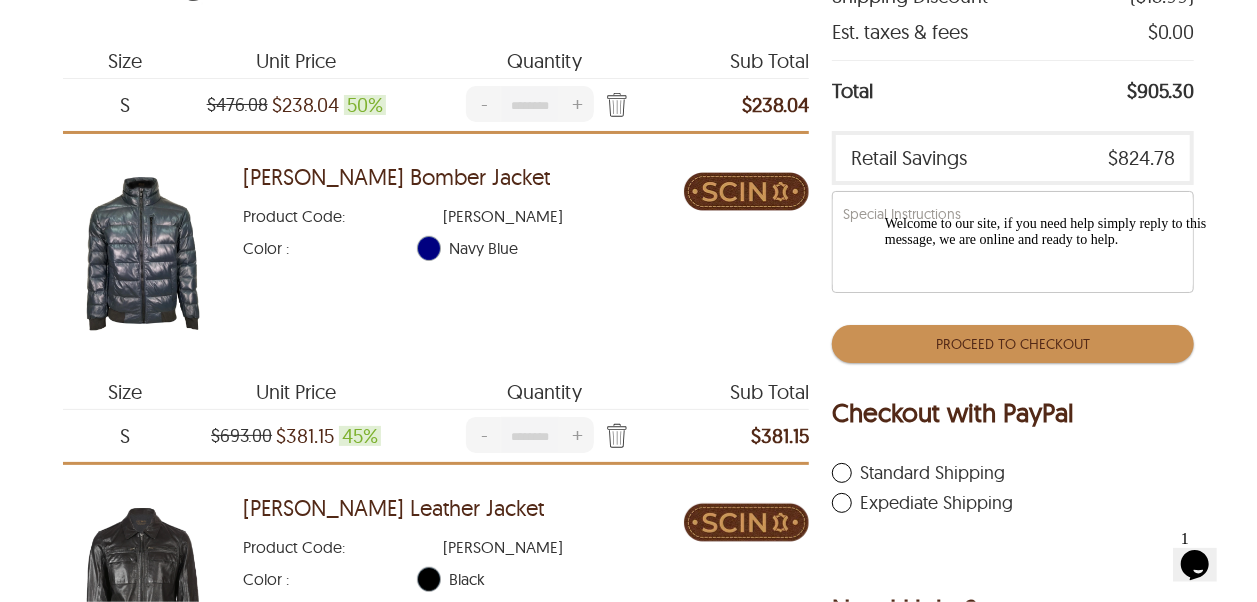 click on "Welcome to our site, if you need help simply reply to this message, we are online and ready to help." at bounding box center [1064, 231] 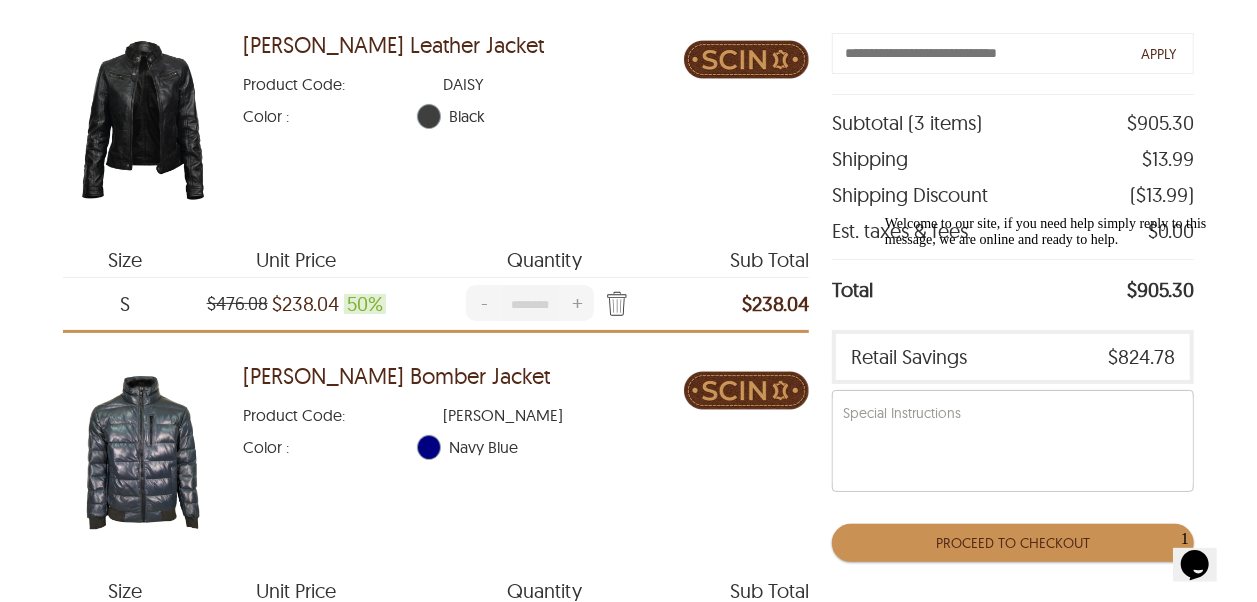 scroll, scrollTop: 200, scrollLeft: 0, axis: vertical 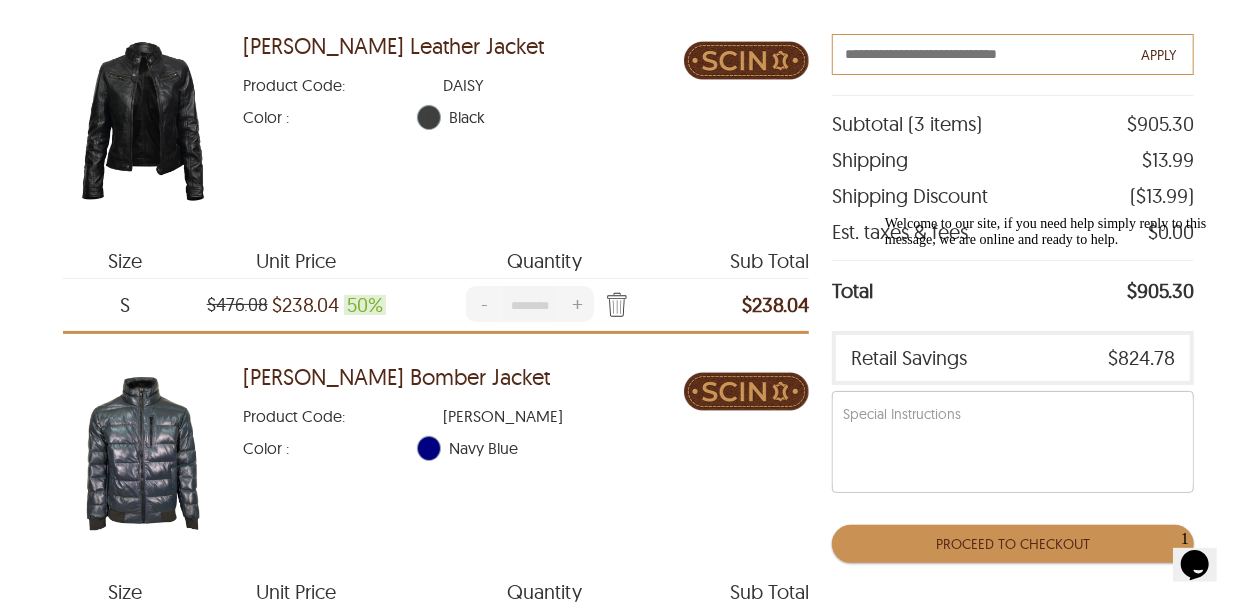 click at bounding box center (1013, 54) 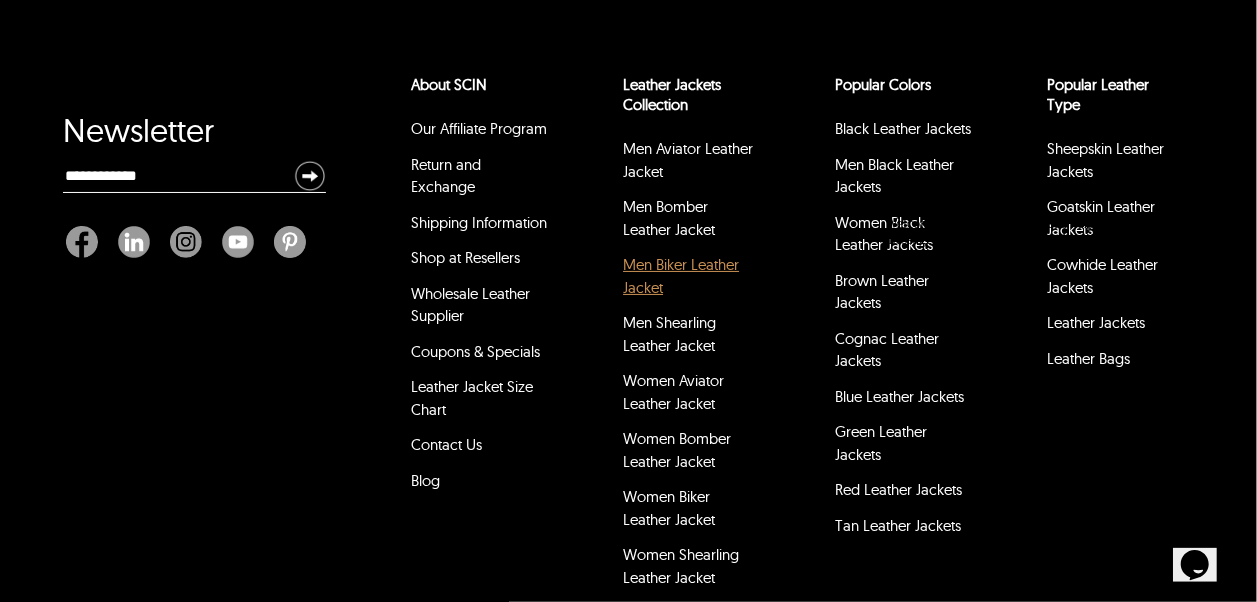 scroll, scrollTop: 1300, scrollLeft: 0, axis: vertical 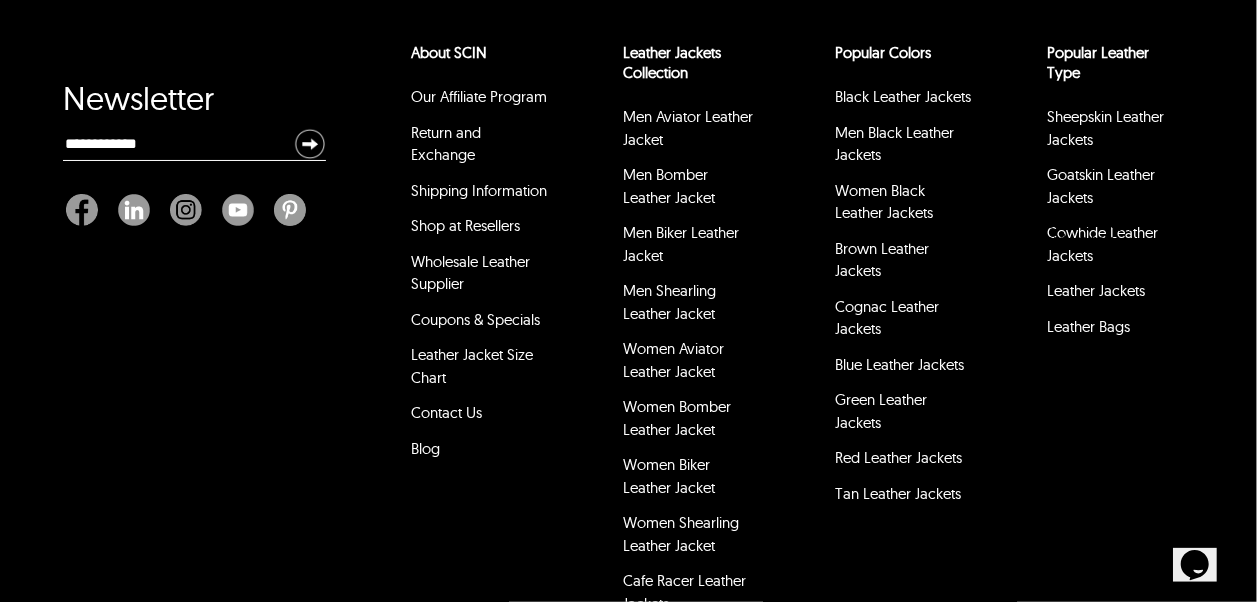 click on "Welcome to our site, if you need help simply reply to this message, we are online and ready to help." at bounding box center [1064, 231] 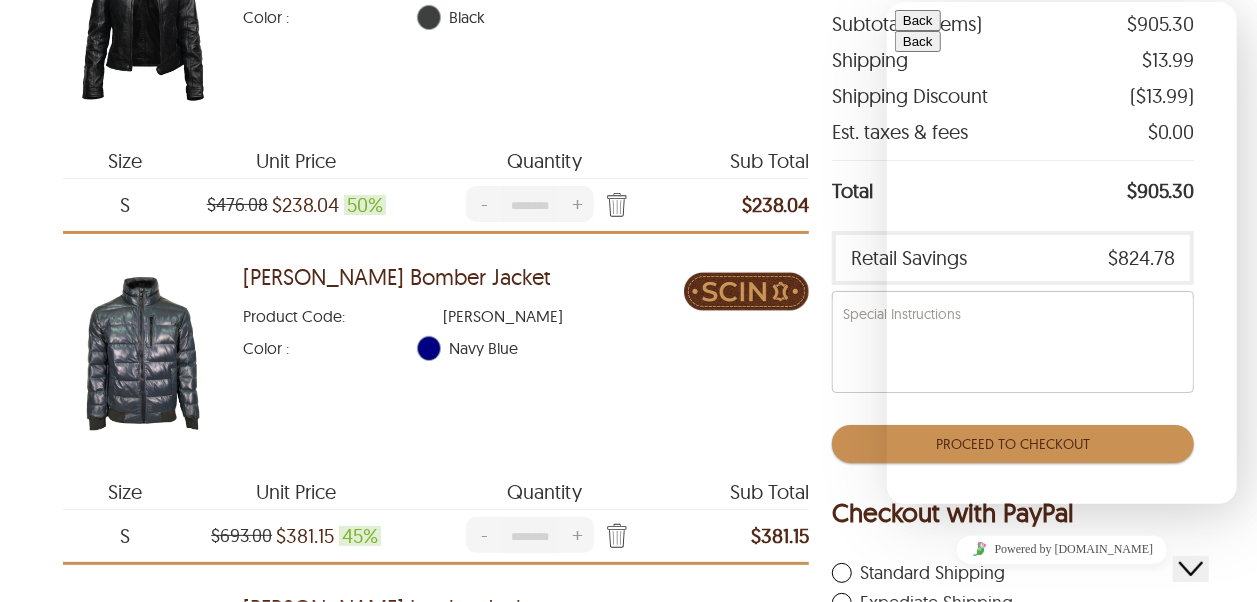 scroll, scrollTop: 300, scrollLeft: 0, axis: vertical 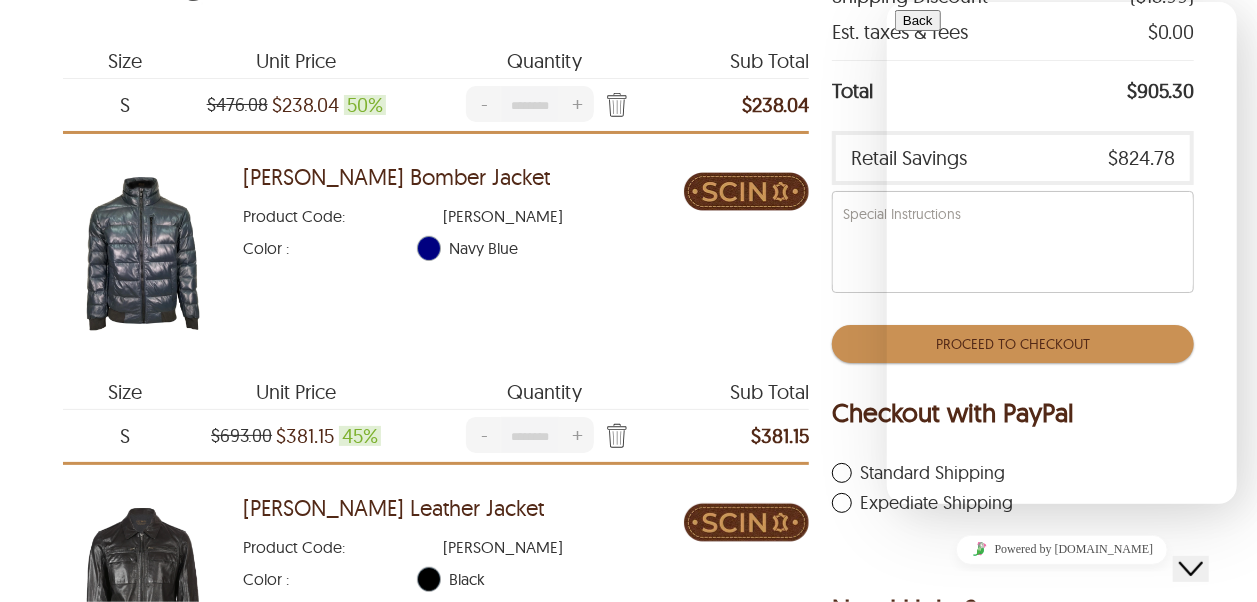 click on "[PERSON_NAME] Bomber Jacket Product Code  : [PERSON_NAME] Color   : Navy Blue" at bounding box center (464, 254) 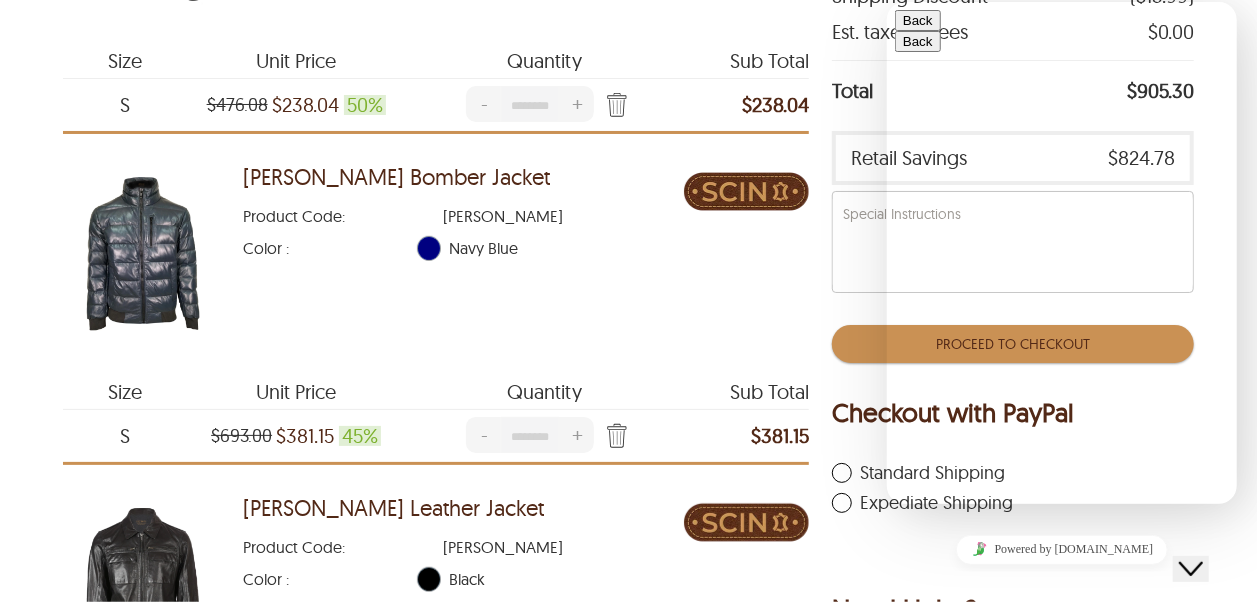 click on "**********" at bounding box center (981, 747) 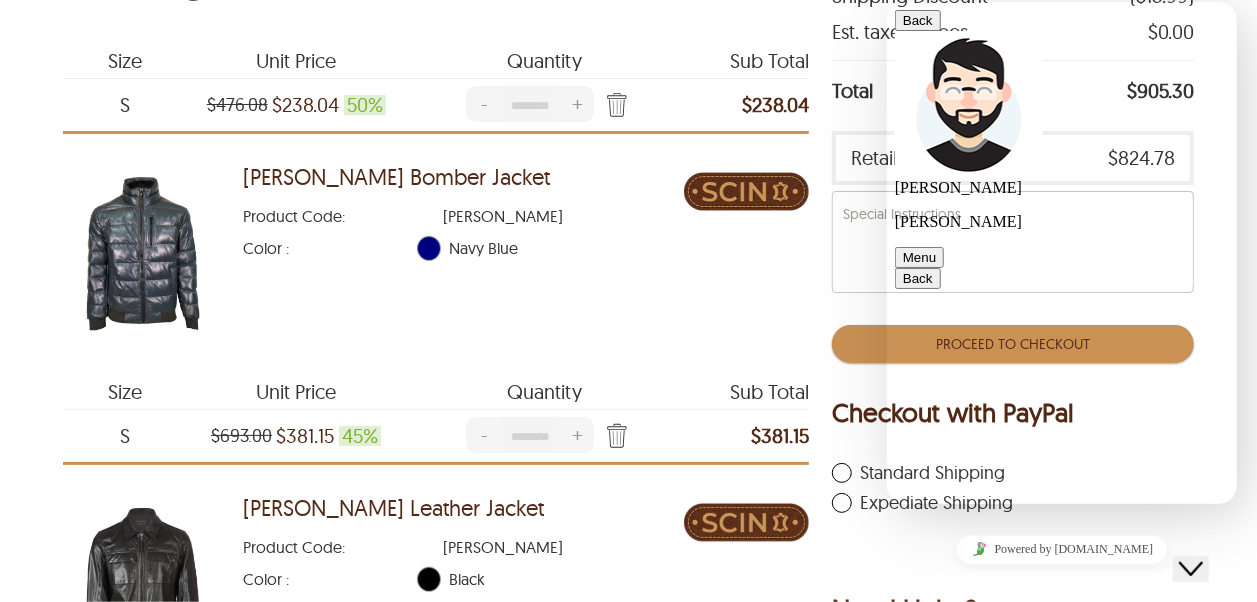 scroll, scrollTop: 91, scrollLeft: 0, axis: vertical 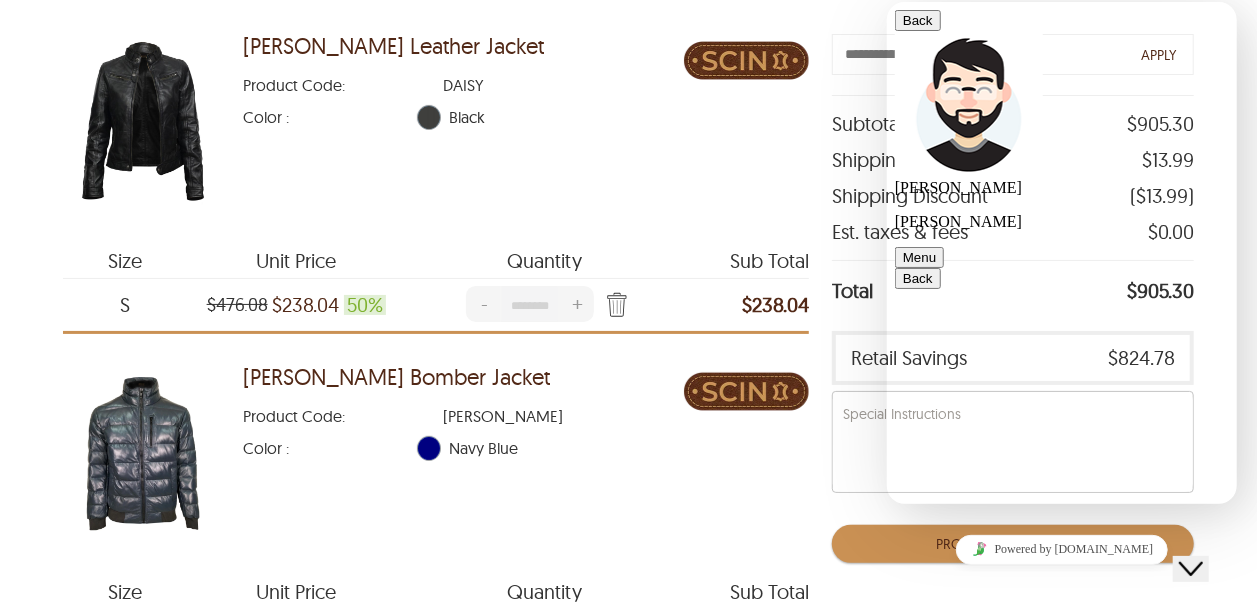 click on "Color   : Navy Blue" at bounding box center (464, 442) 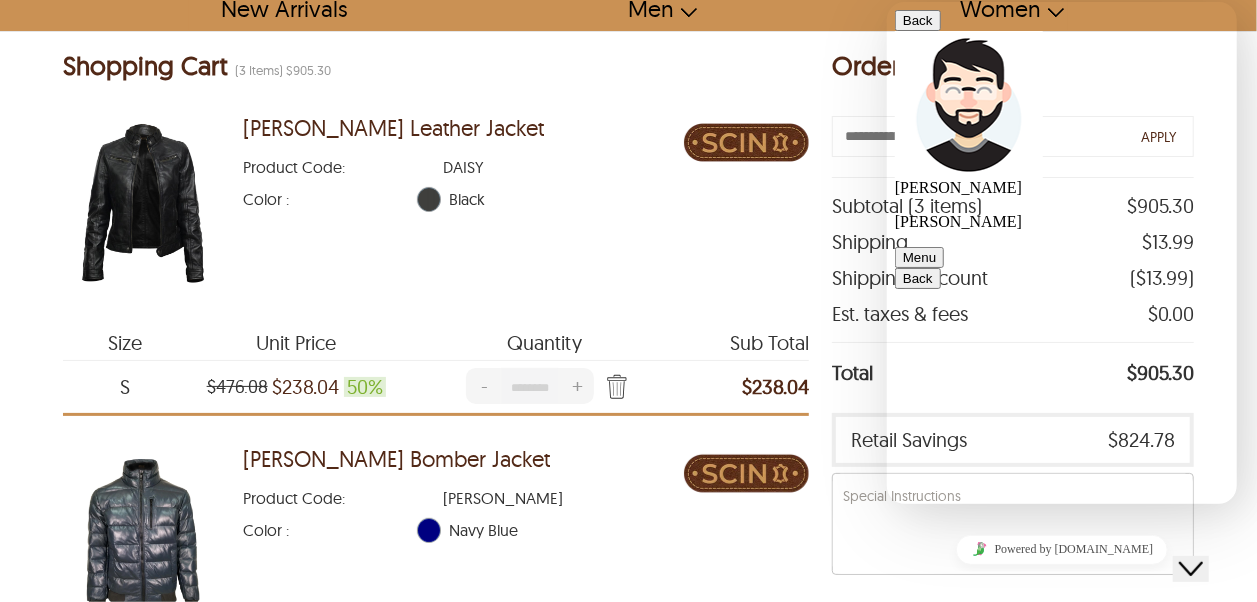 scroll, scrollTop: 100, scrollLeft: 0, axis: vertical 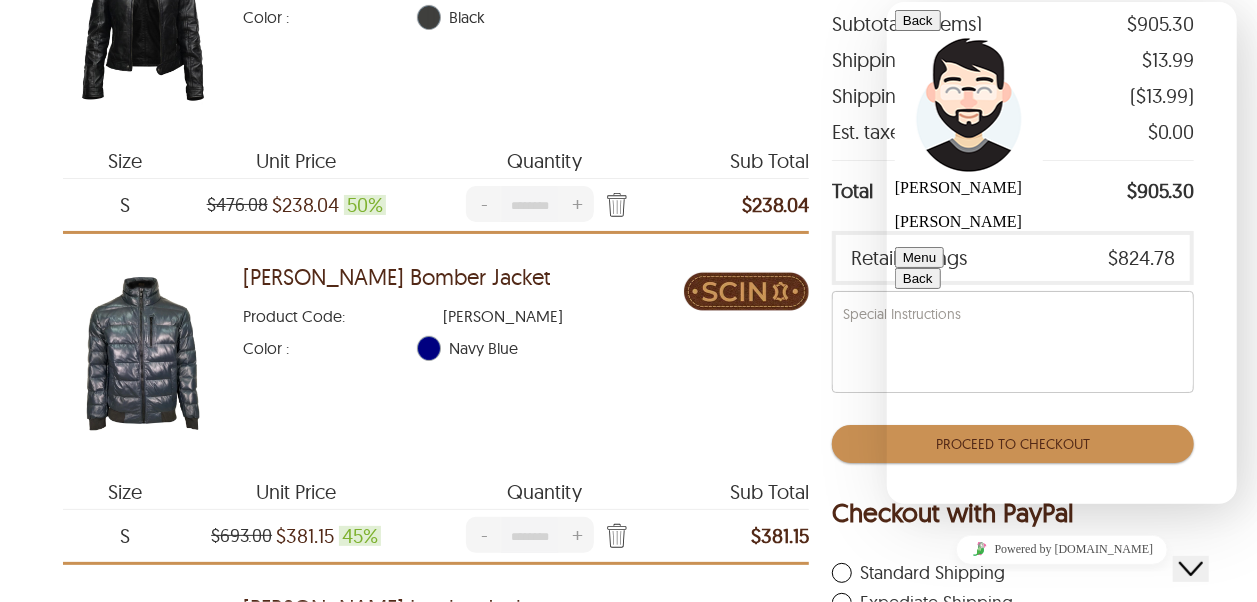 click on "Back" at bounding box center [917, 20] 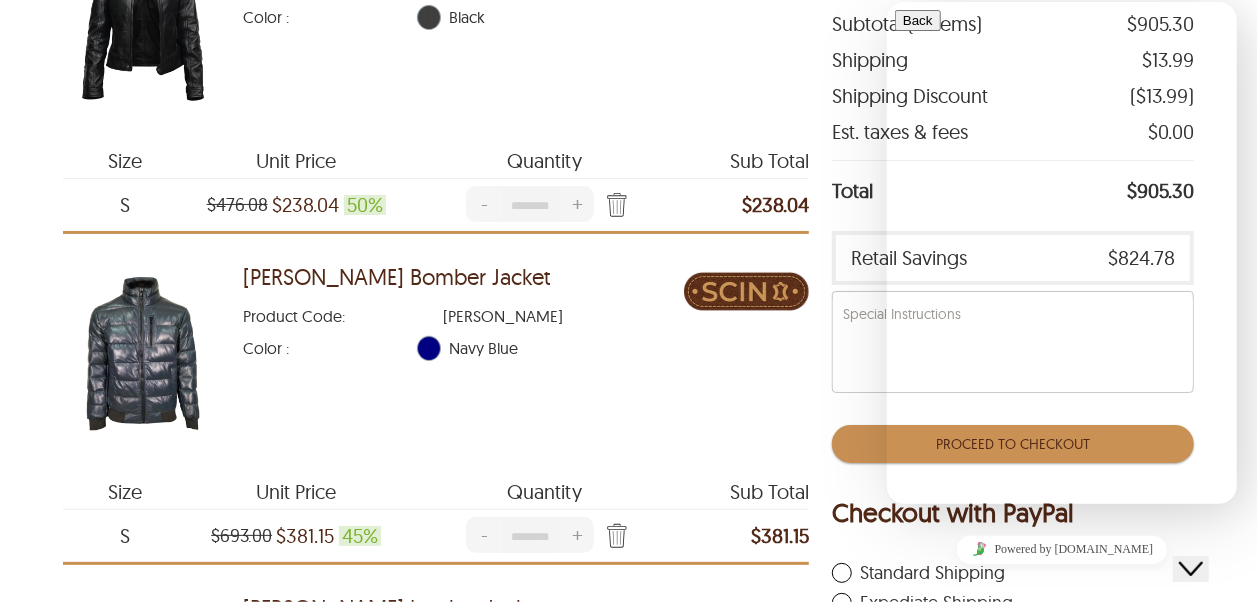 click at bounding box center [902, 847] 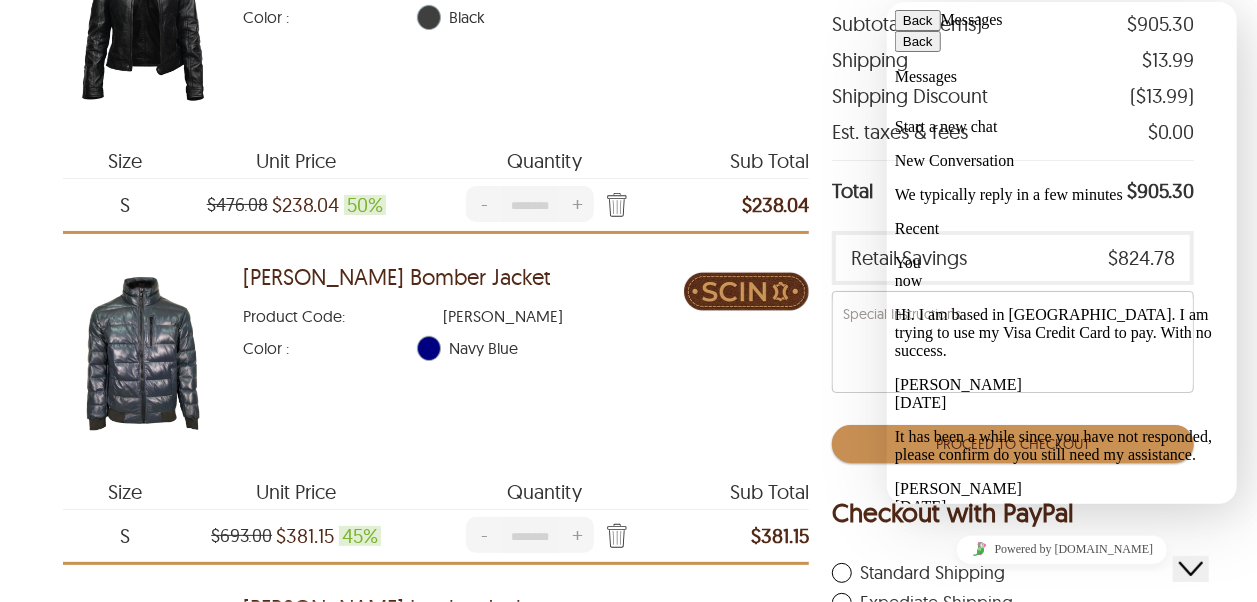 scroll, scrollTop: 57, scrollLeft: 0, axis: vertical 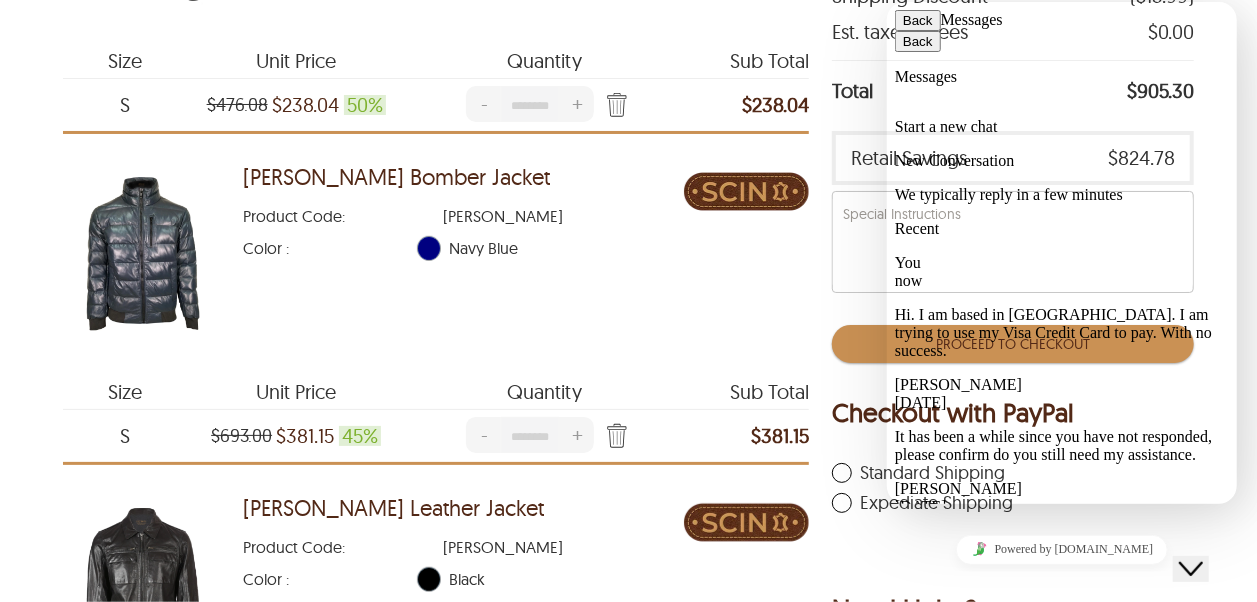 click at bounding box center [894, 480] 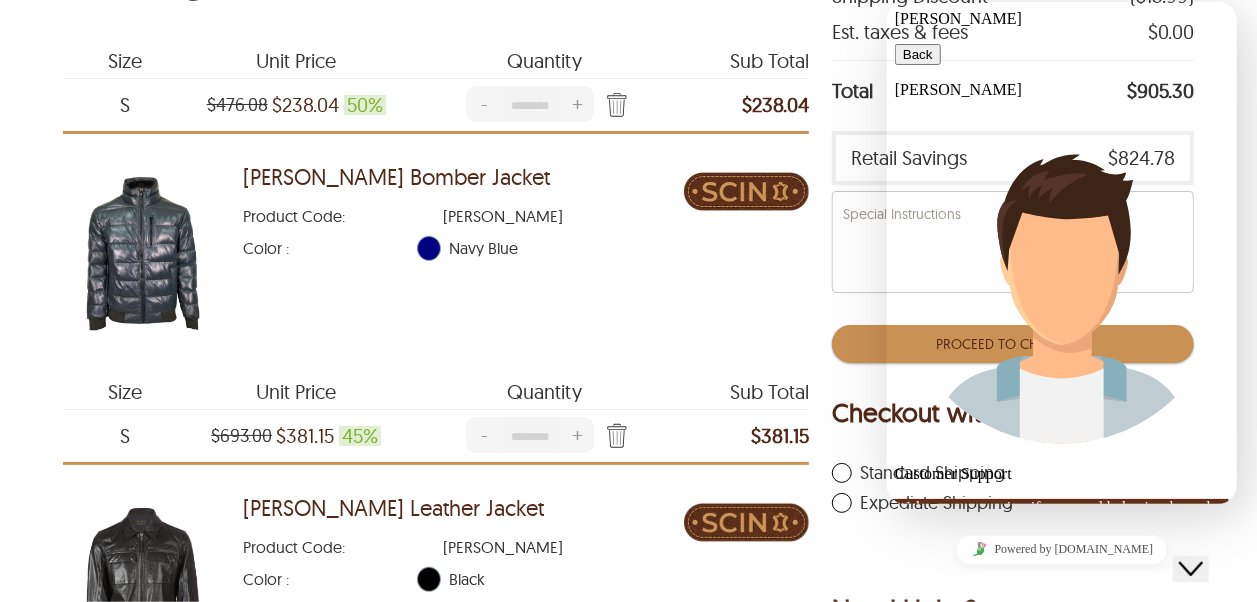 scroll, scrollTop: 500, scrollLeft: 0, axis: vertical 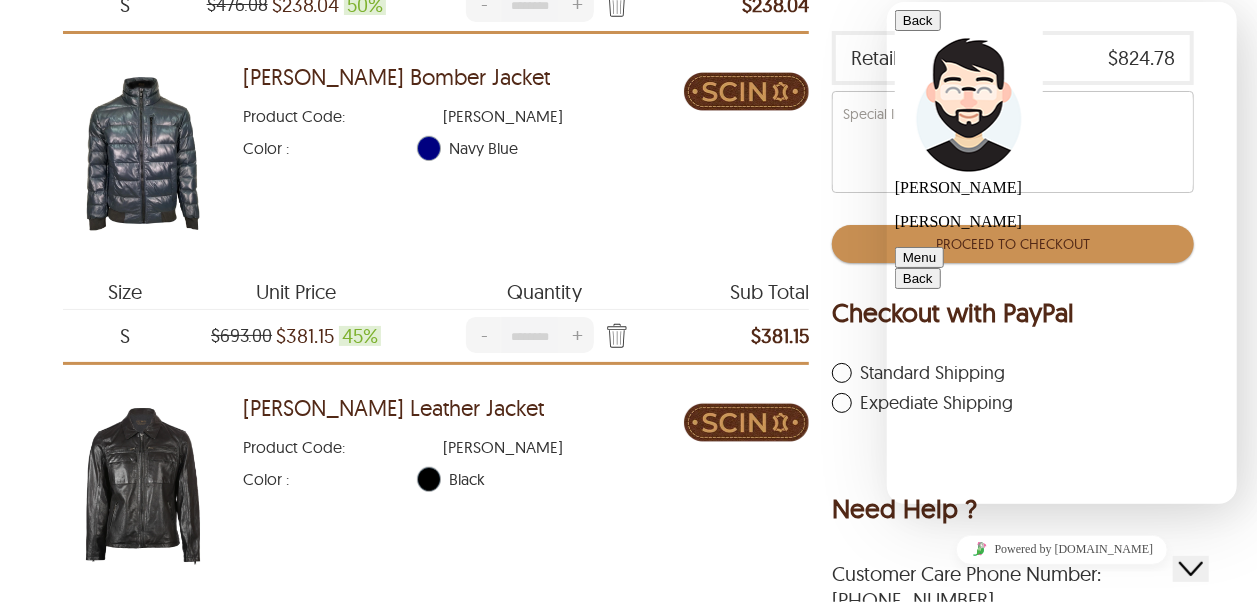 click on "**********" at bounding box center [886, 2] 